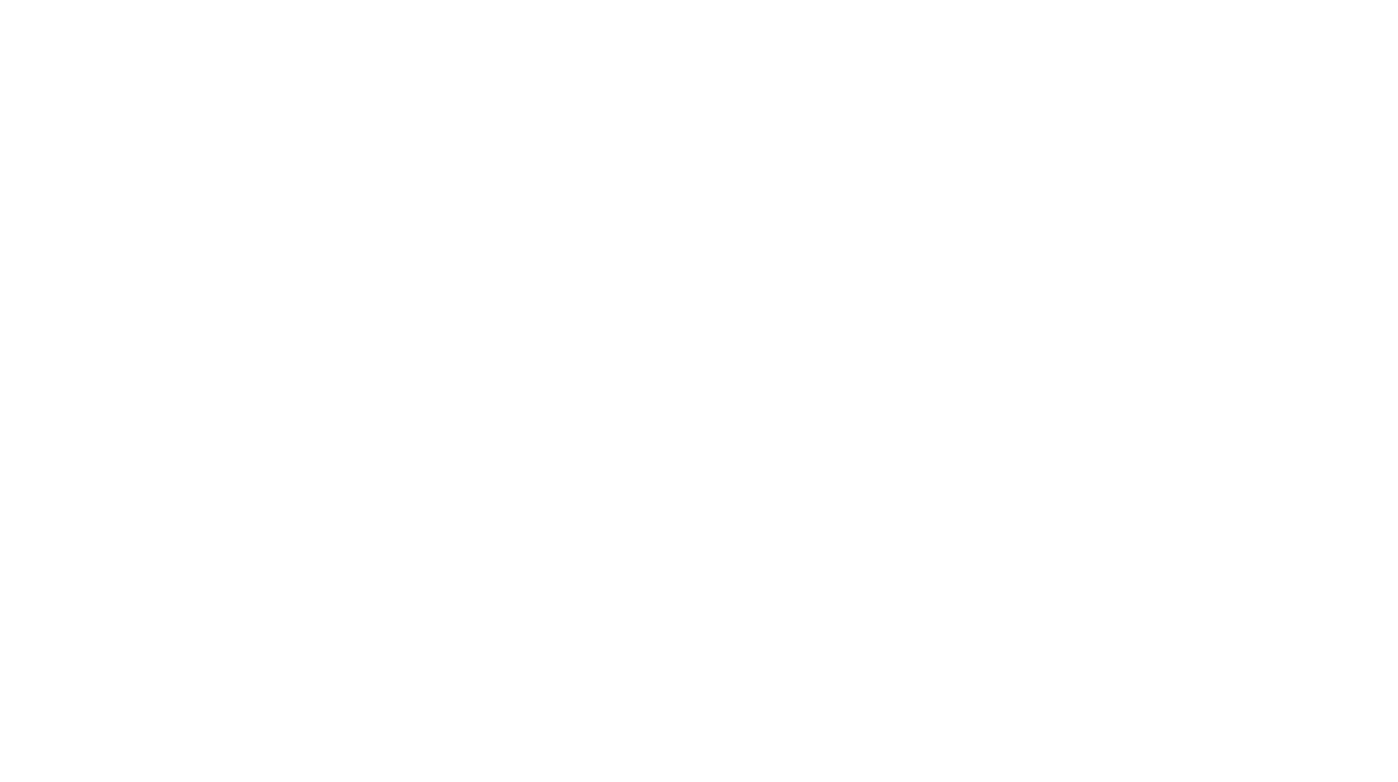 scroll, scrollTop: 0, scrollLeft: 0, axis: both 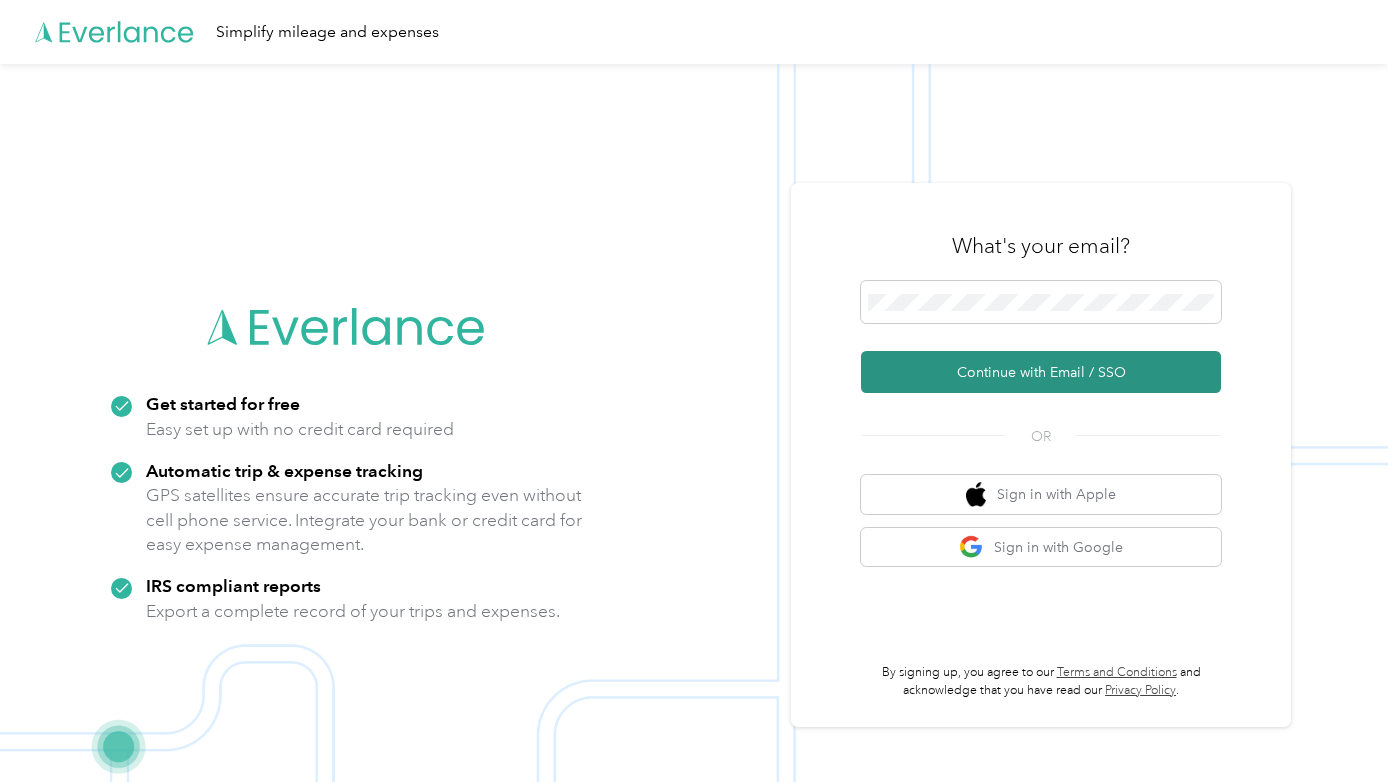click on "Continue with Email / SSO" at bounding box center (1041, 372) 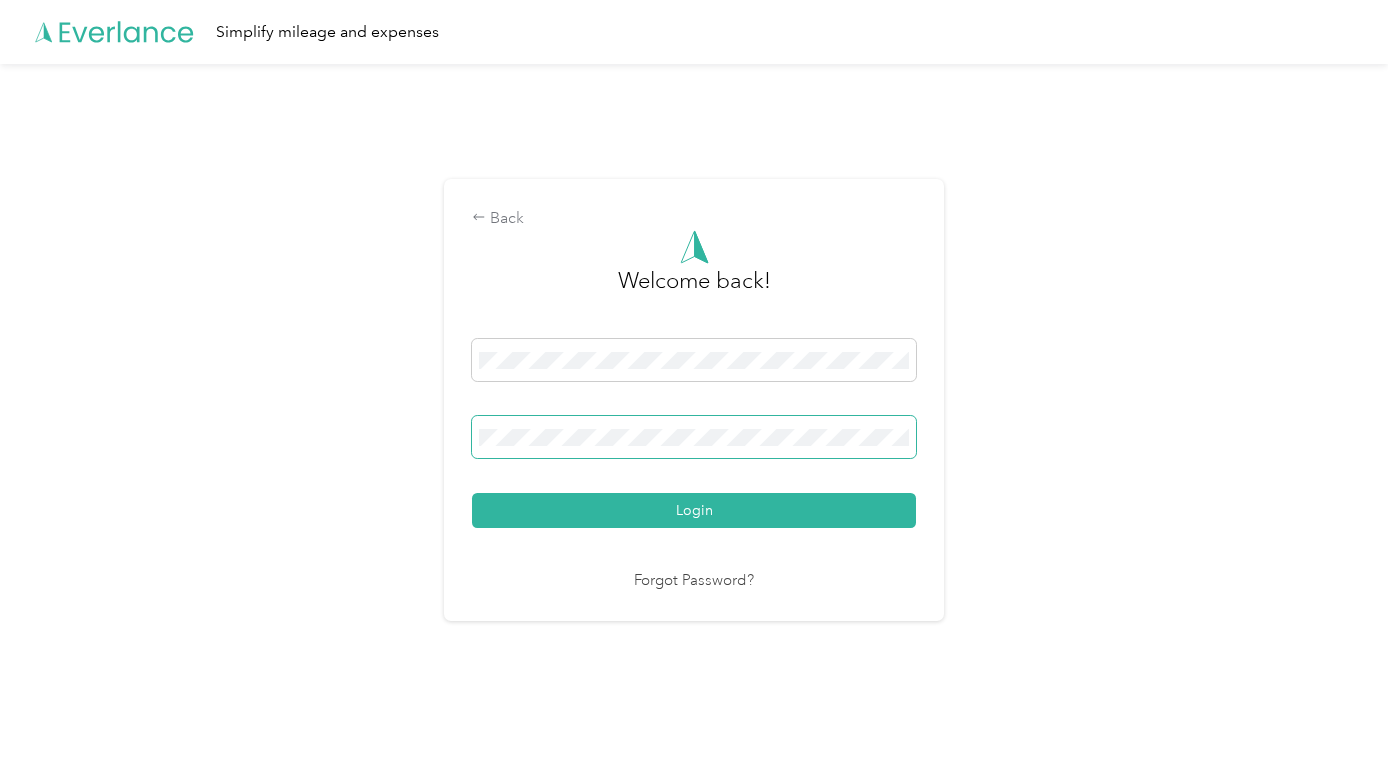 click at bounding box center [694, 437] 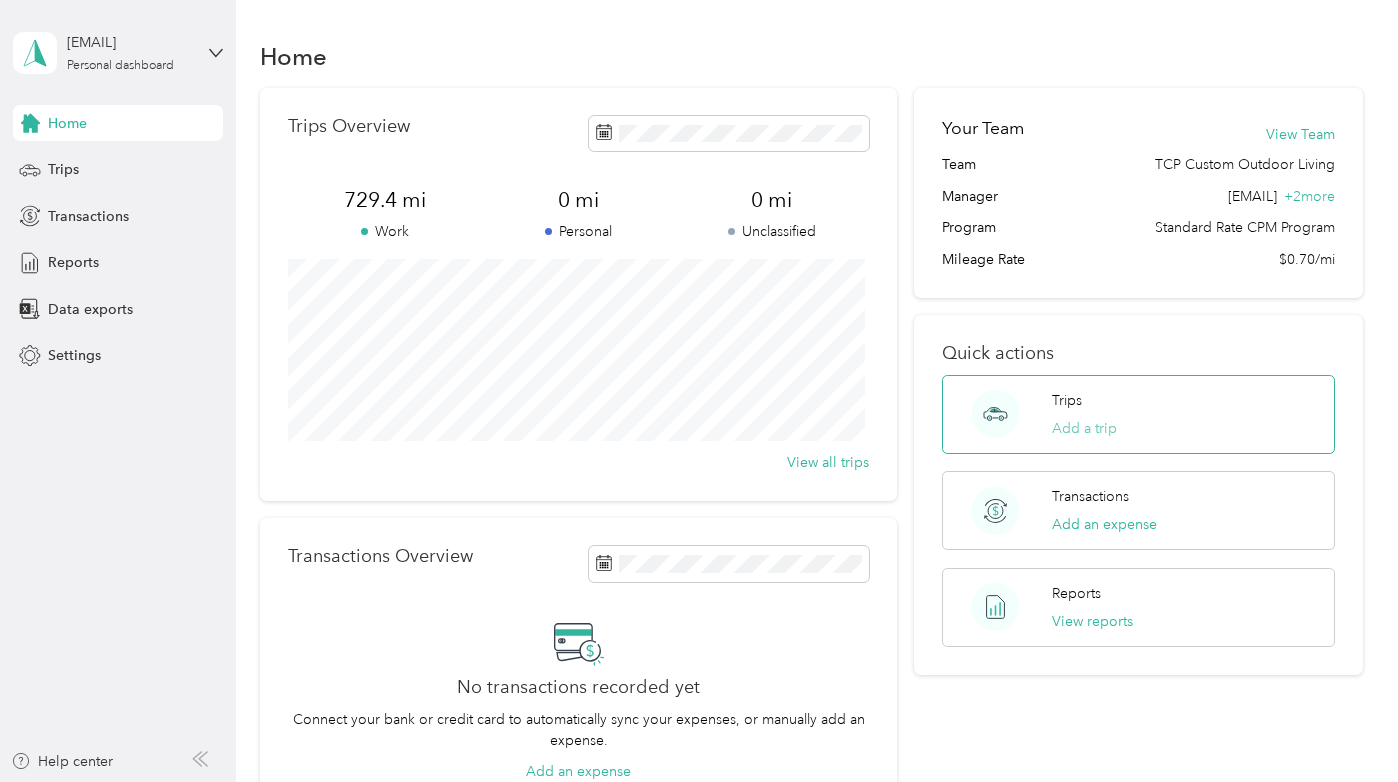 click on "Add a trip" at bounding box center (1084, 428) 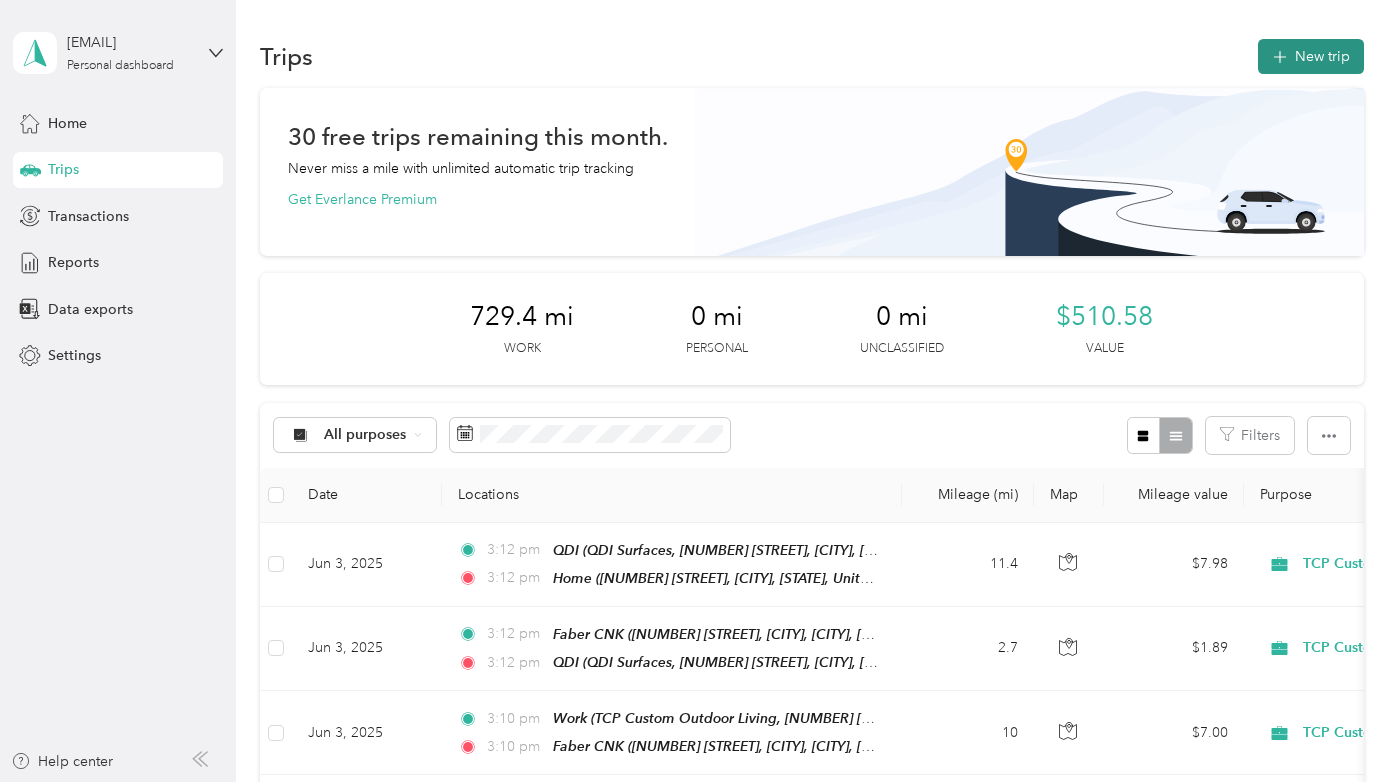 click on "New trip" at bounding box center (1311, 56) 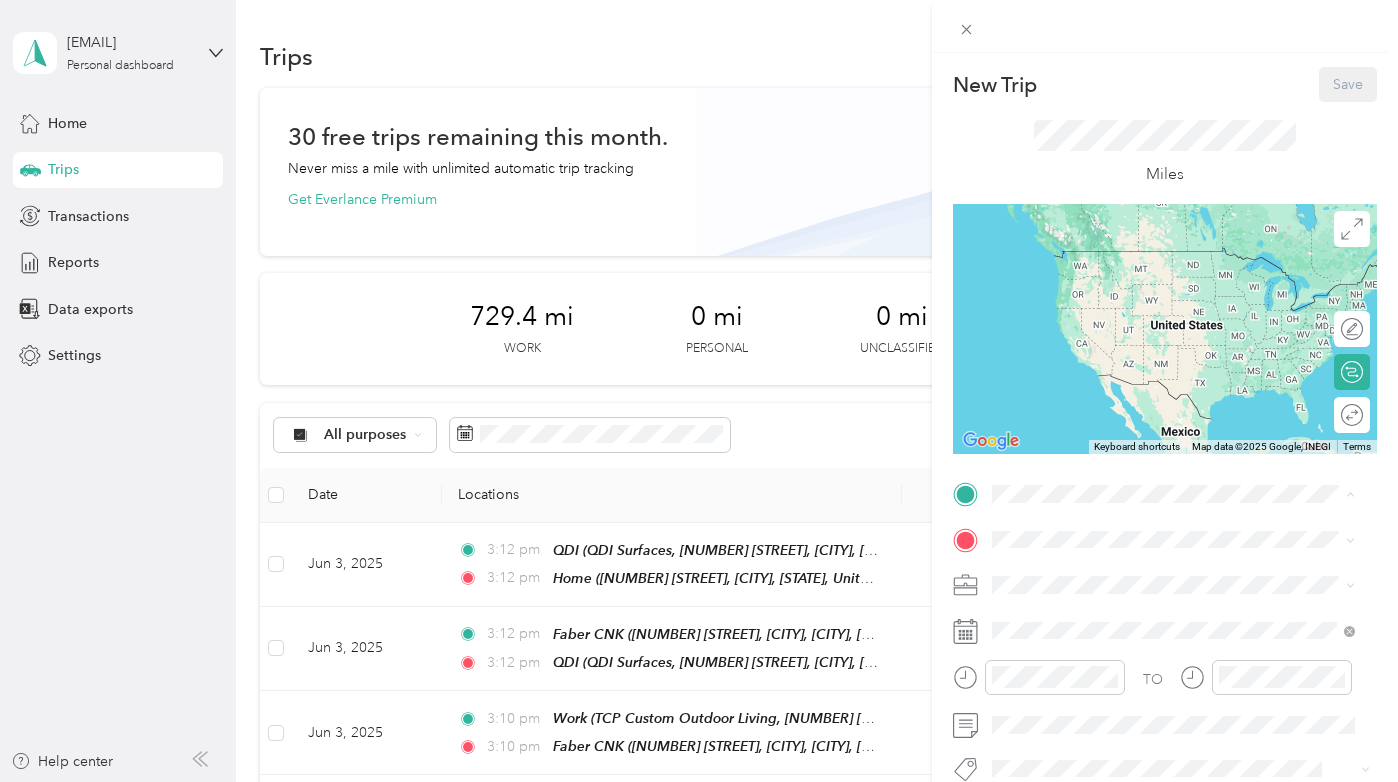 click on "Home [NUMBER] [STREET], [CITY], [STATE], United States , [ZIP], [CITY], [STATE], United States" at bounding box center (1189, 280) 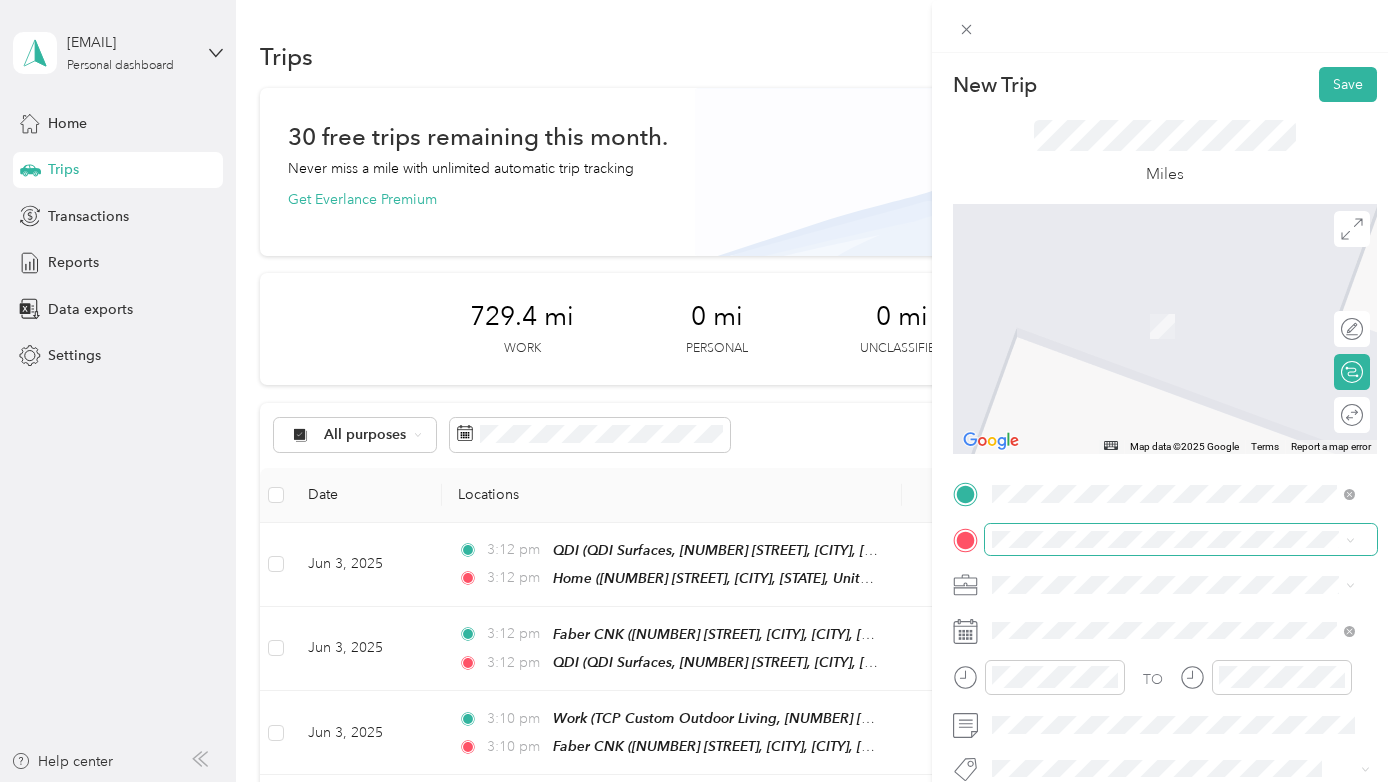 scroll, scrollTop: 29, scrollLeft: 0, axis: vertical 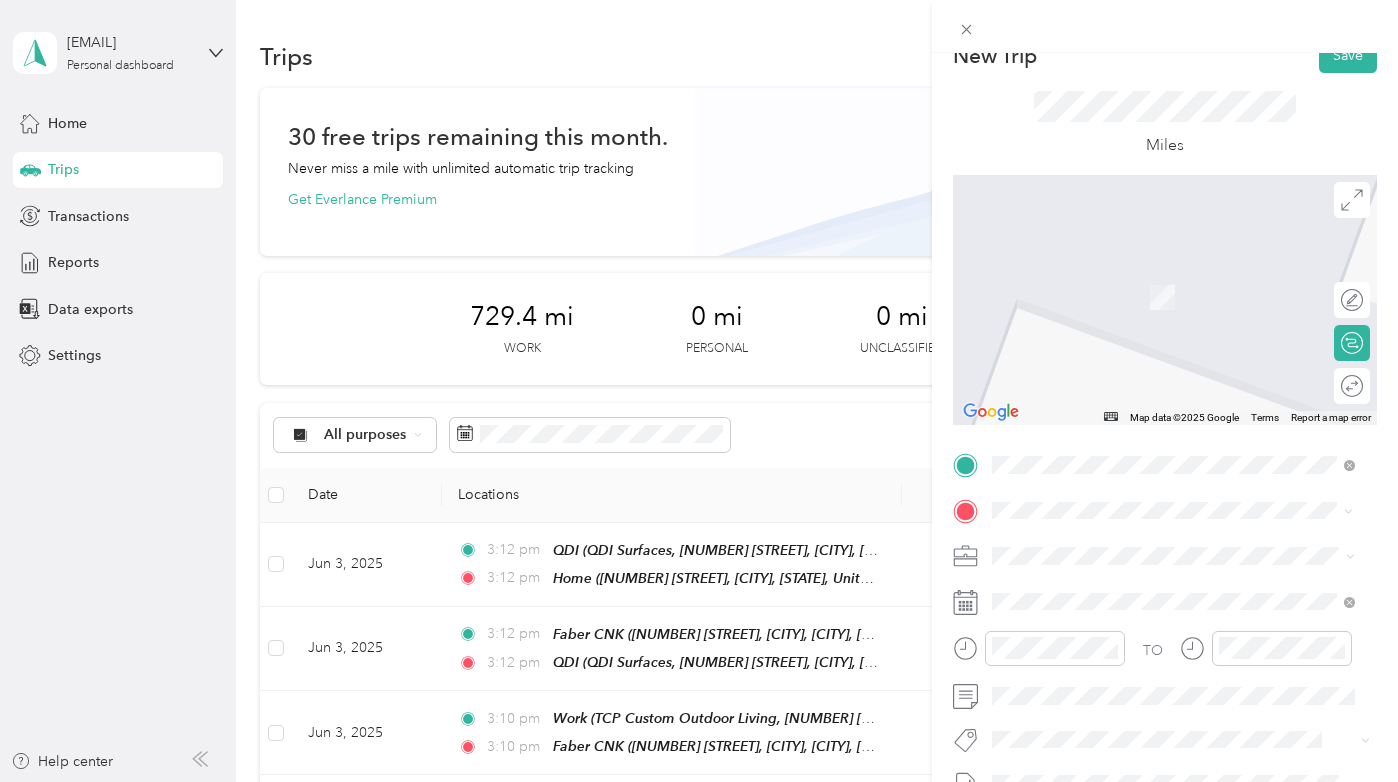 click on "[NUMBER] [STREET]
[CITY], [STATE] [ZIP], United States" at bounding box center [1138, 296] 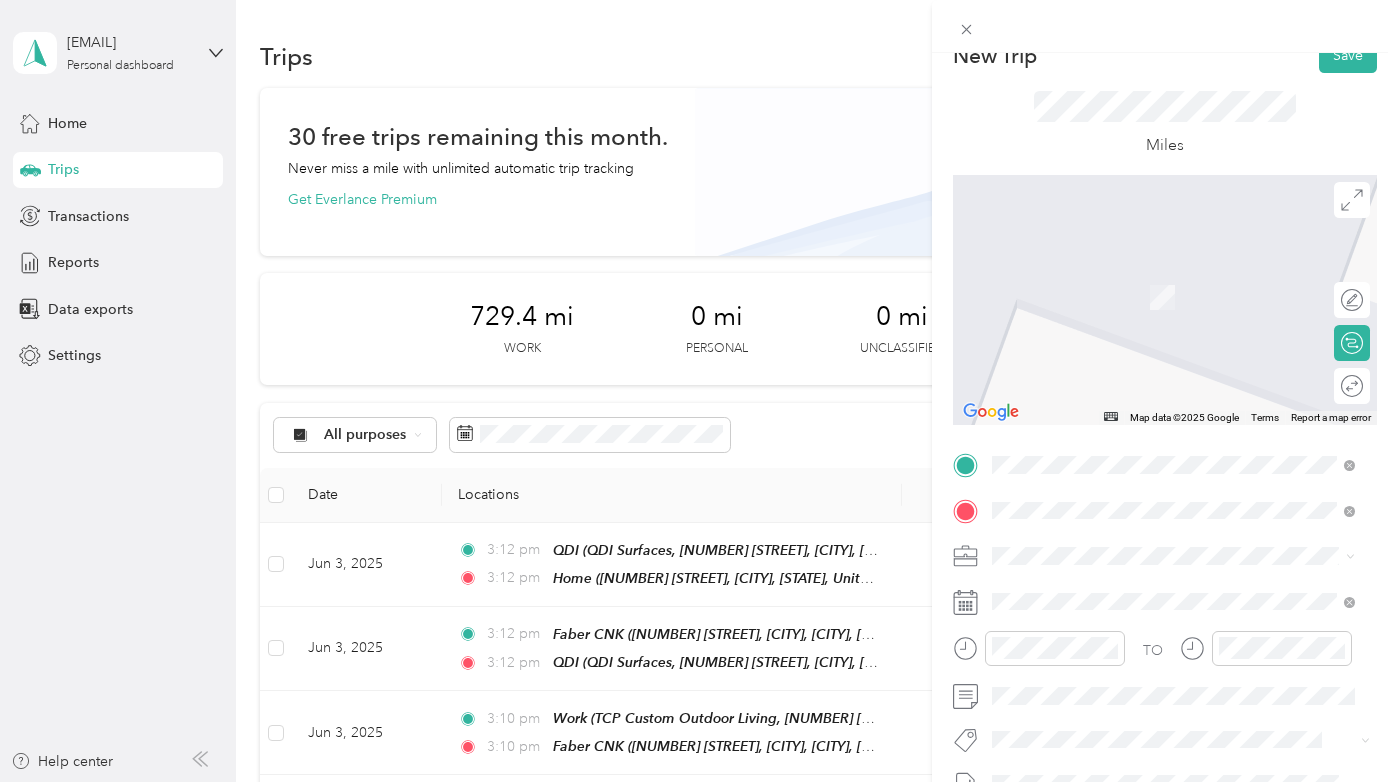 click on "[NUMBER] [STREET]
[CITY], [STATE] [ZIP], United States" at bounding box center [1138, 275] 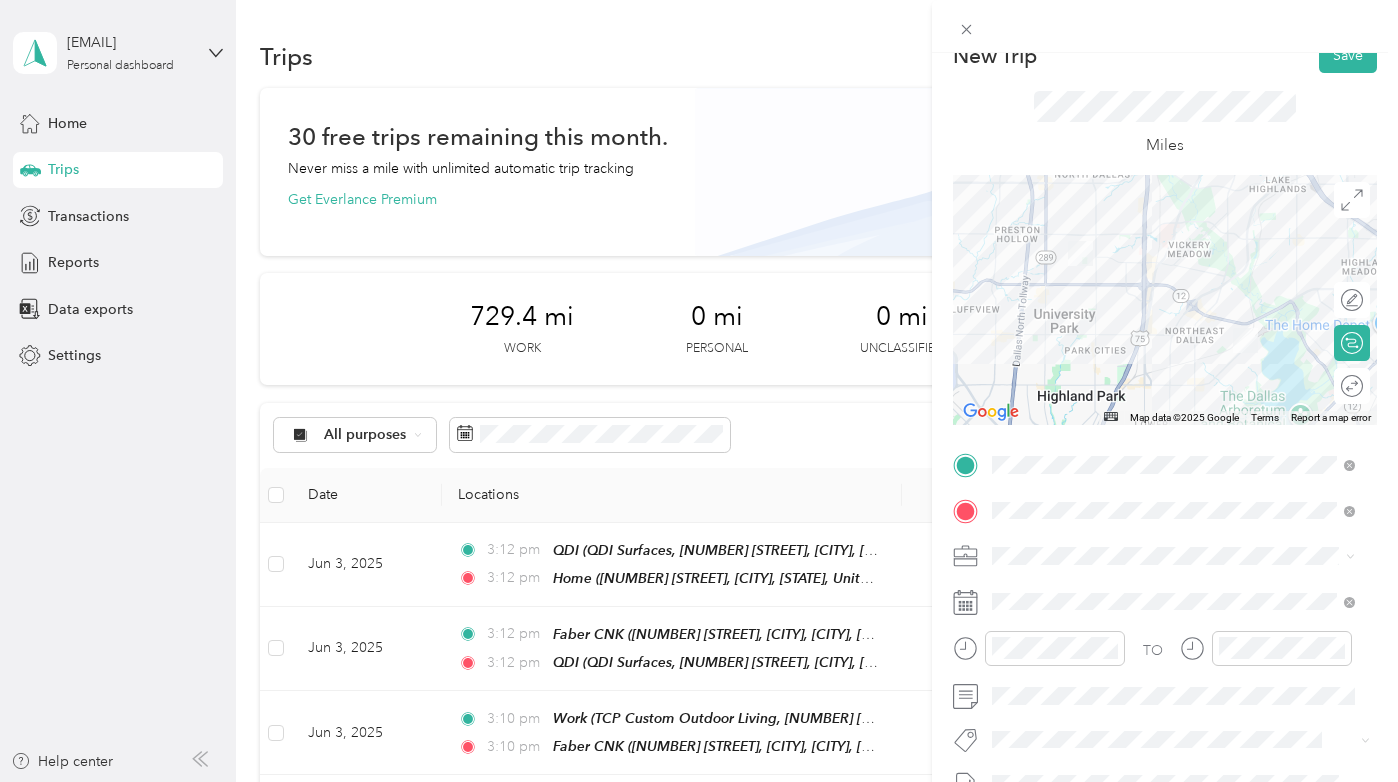 click at bounding box center (1165, 300) 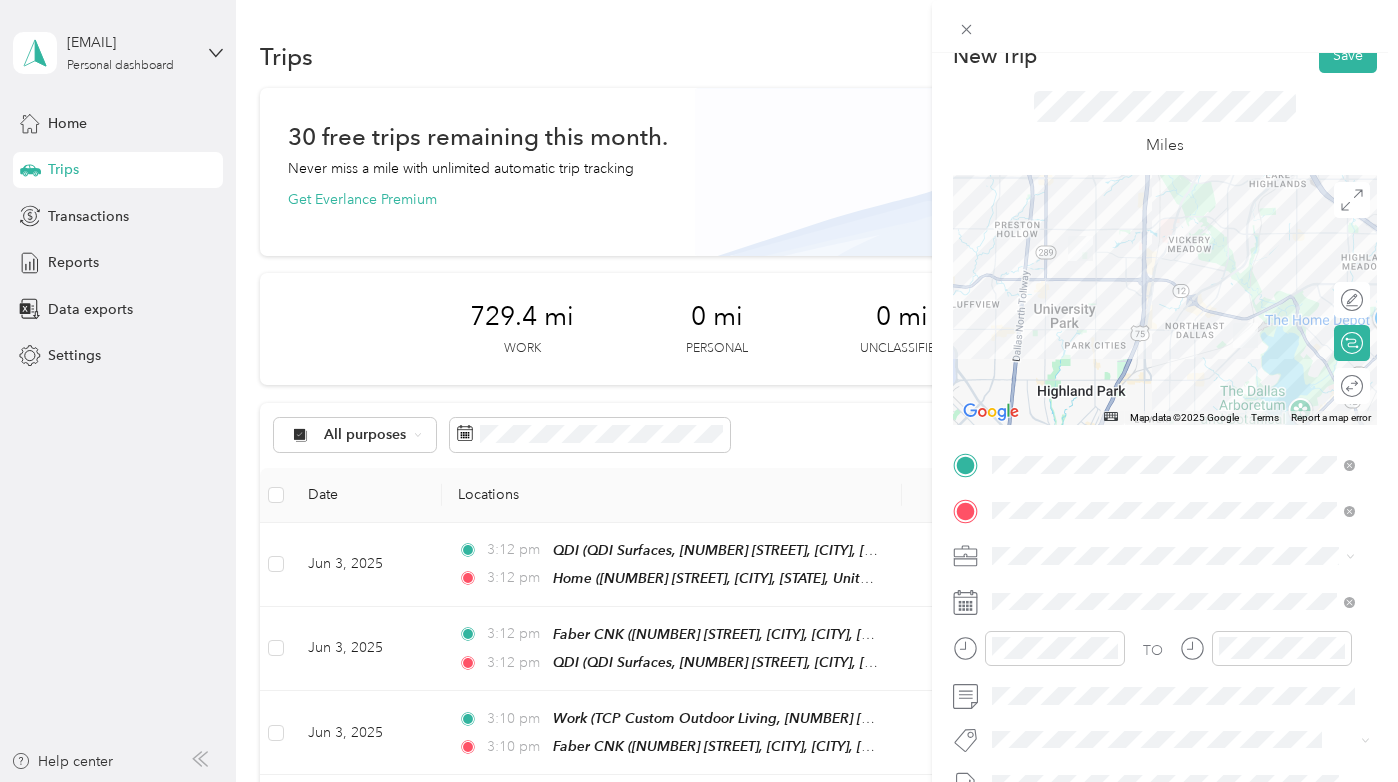 click at bounding box center [1165, 300] 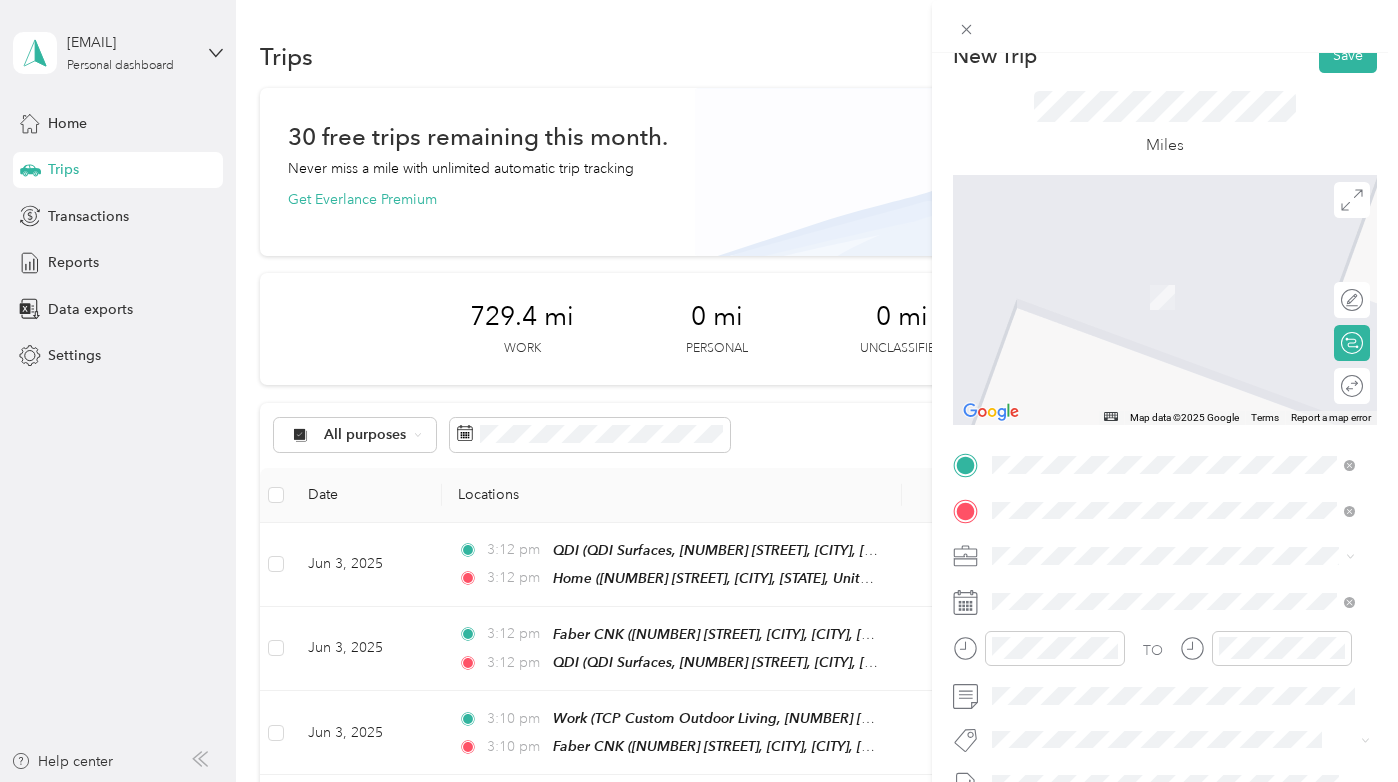 click on "[NUMBER] [STREET]
[CITY], [STATE] [ZIP], United States" at bounding box center (1138, 275) 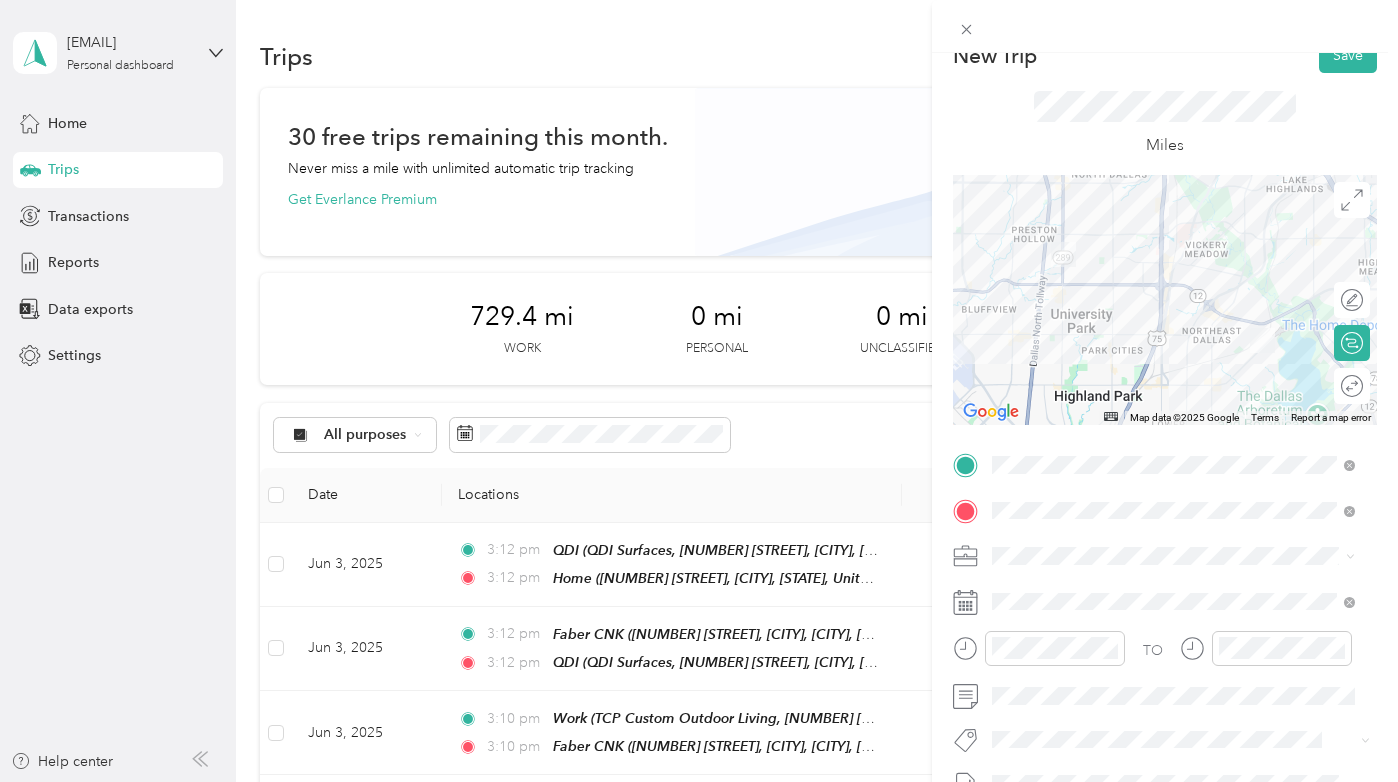 click at bounding box center [1165, 300] 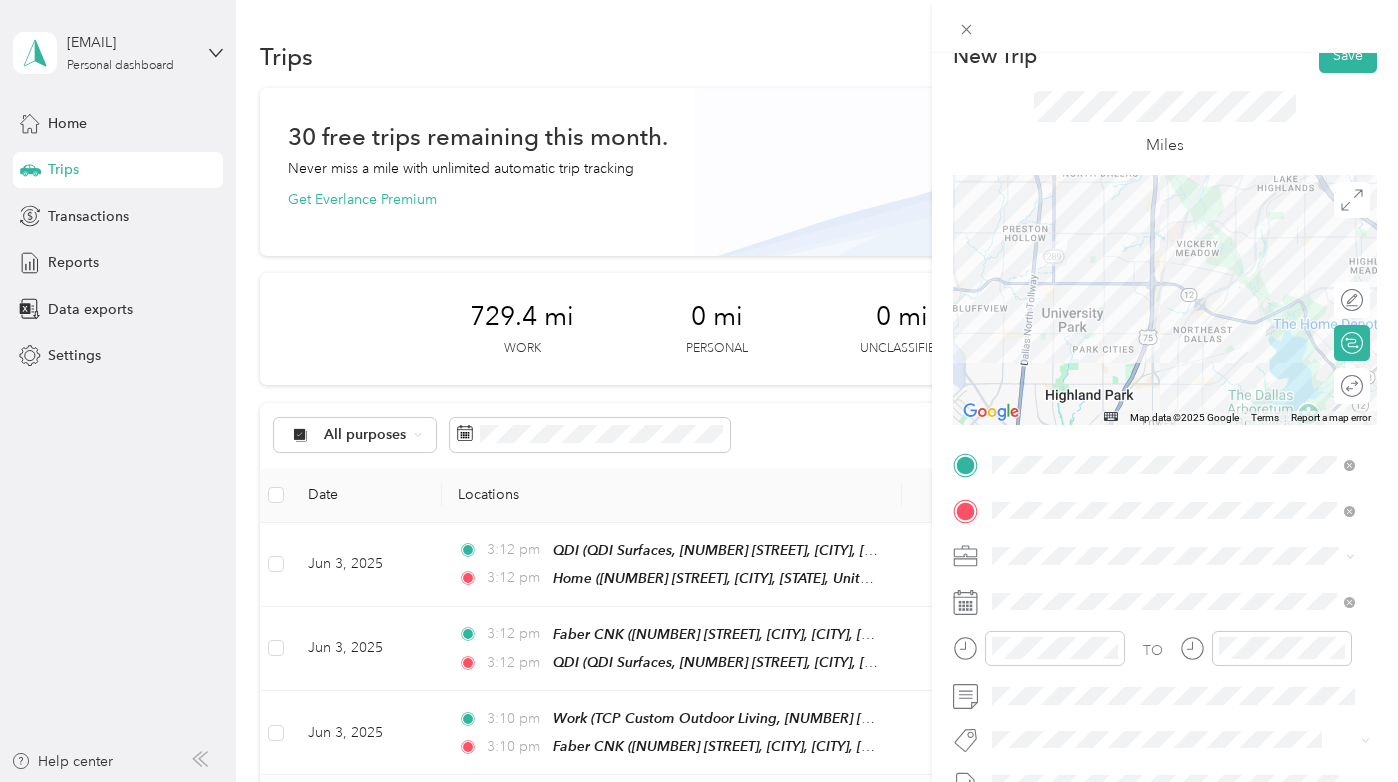 click at bounding box center (1165, 300) 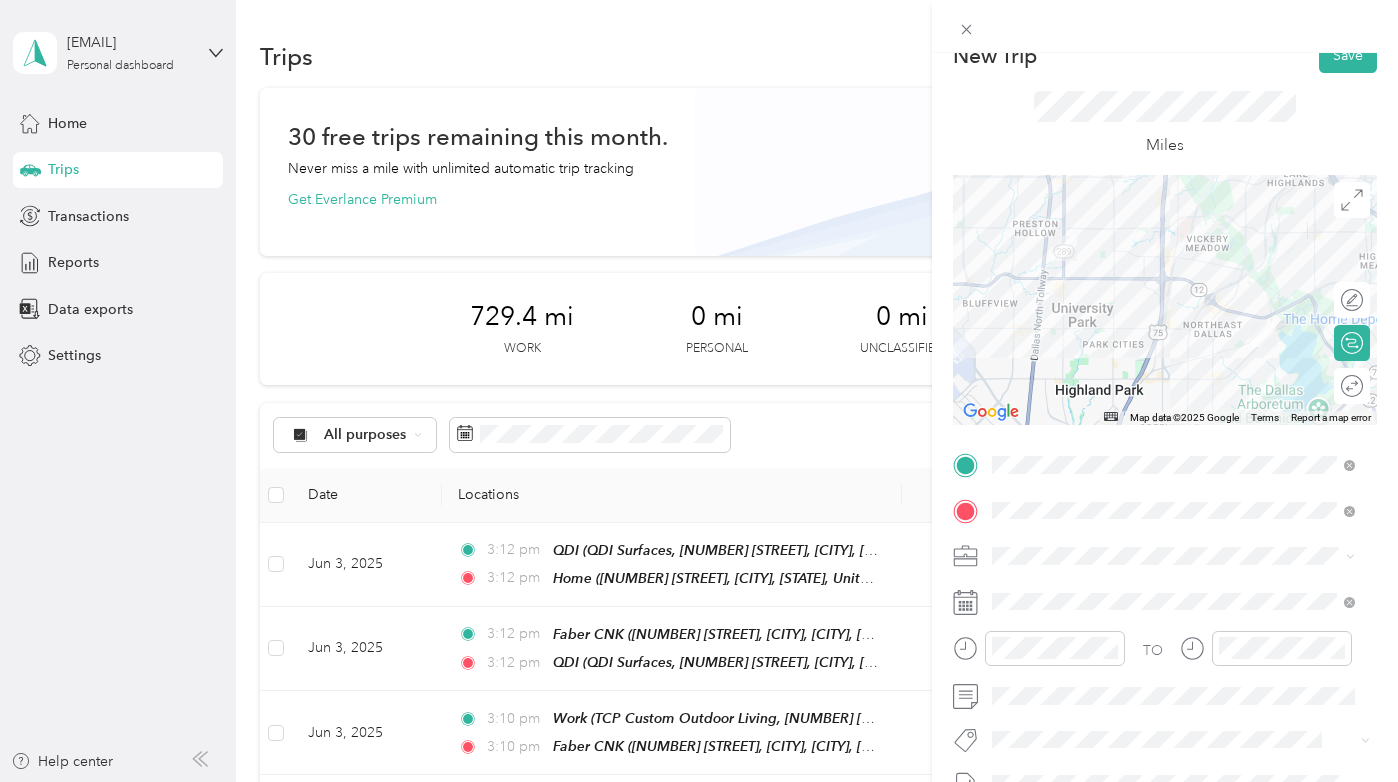 click at bounding box center (1165, 300) 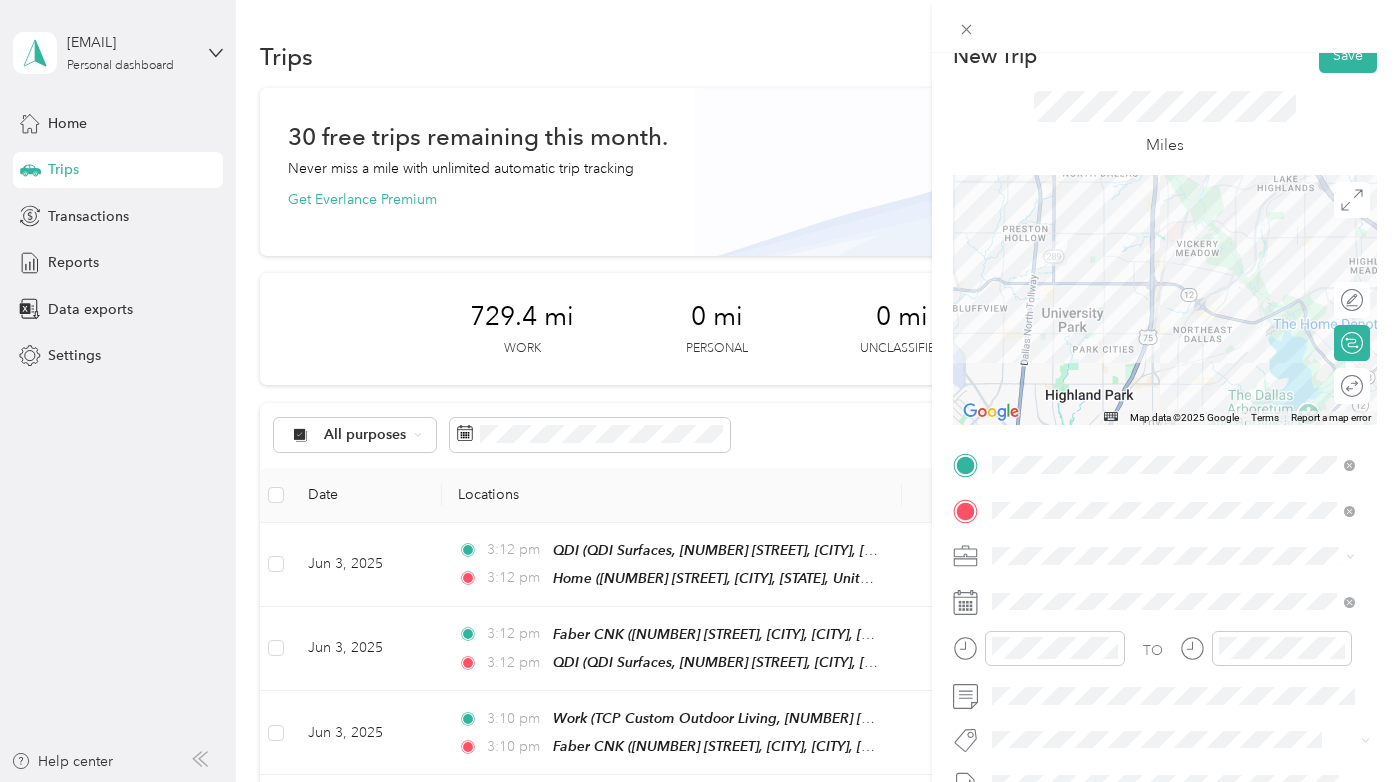 click at bounding box center [1165, 300] 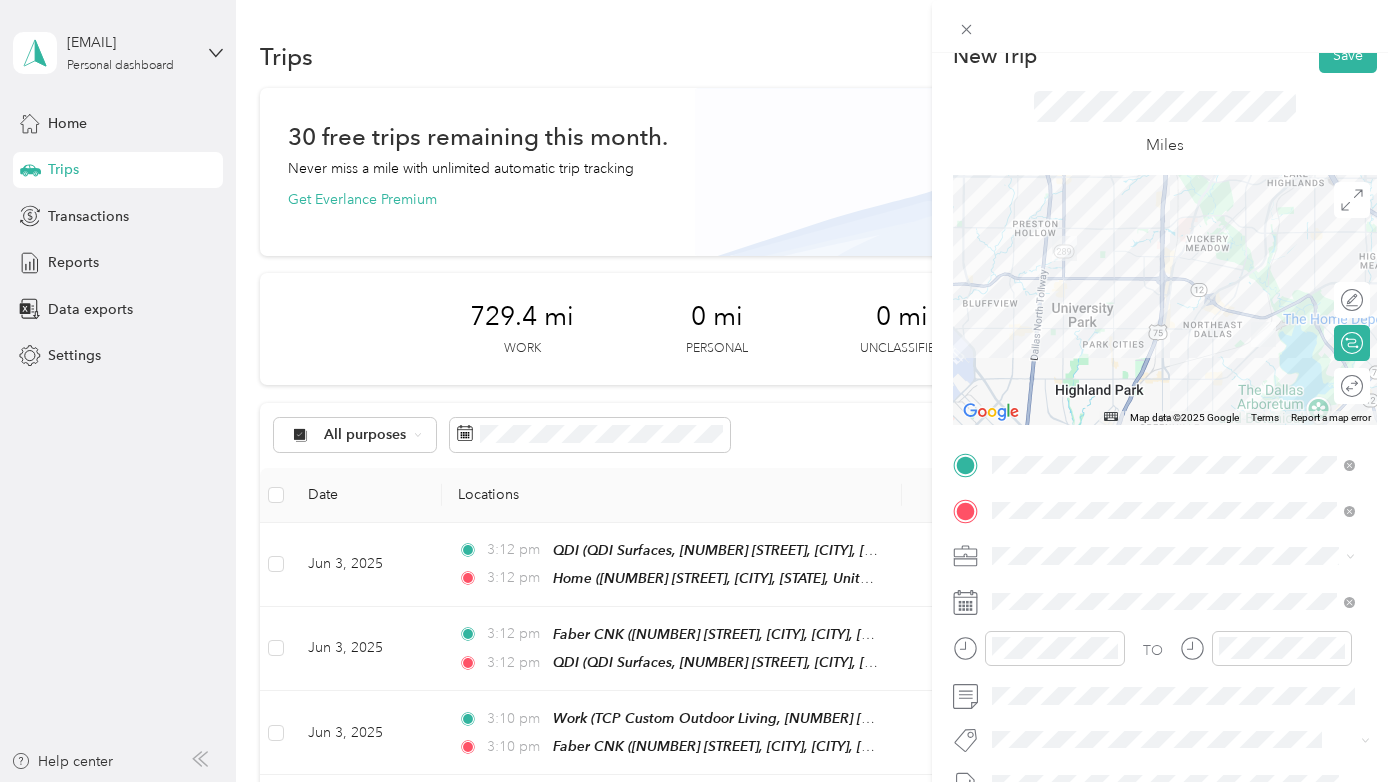 click at bounding box center (1165, 300) 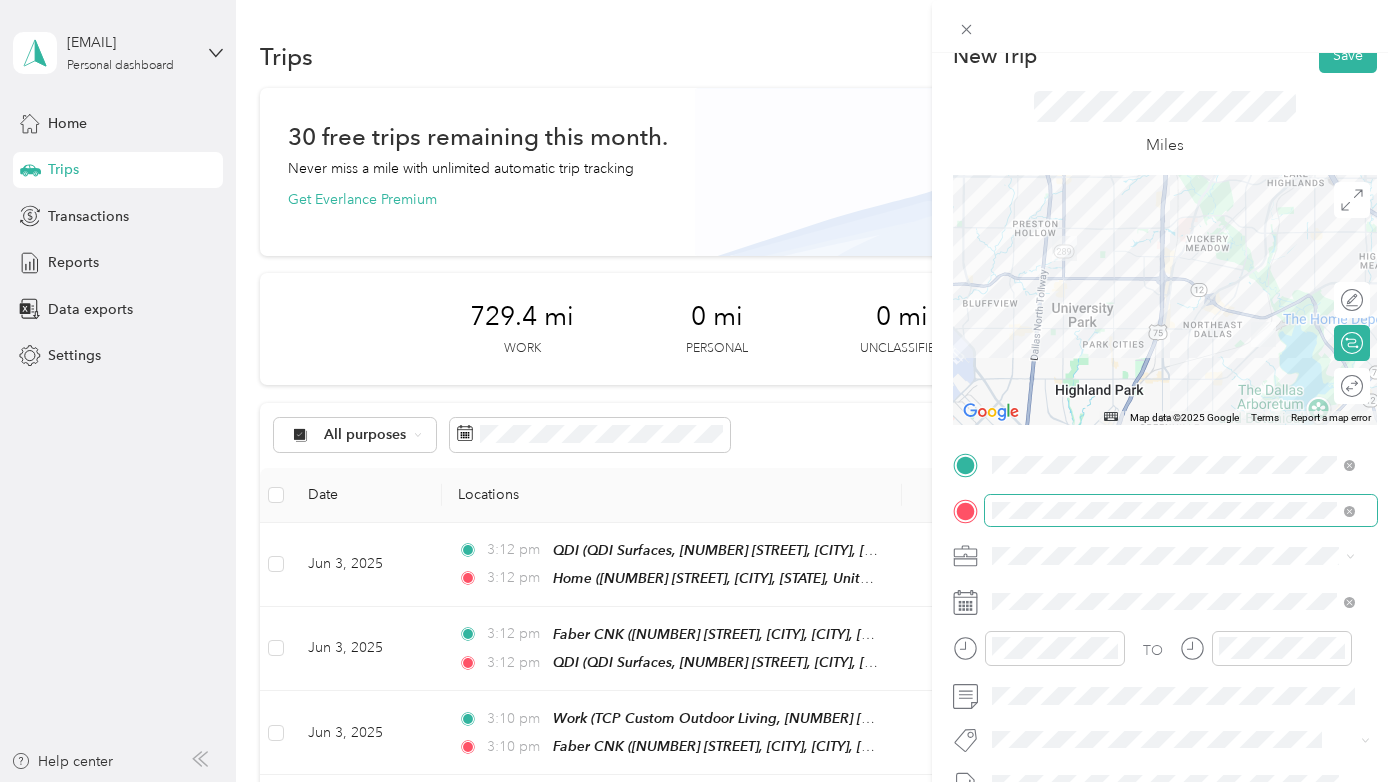 click at bounding box center (1181, 511) 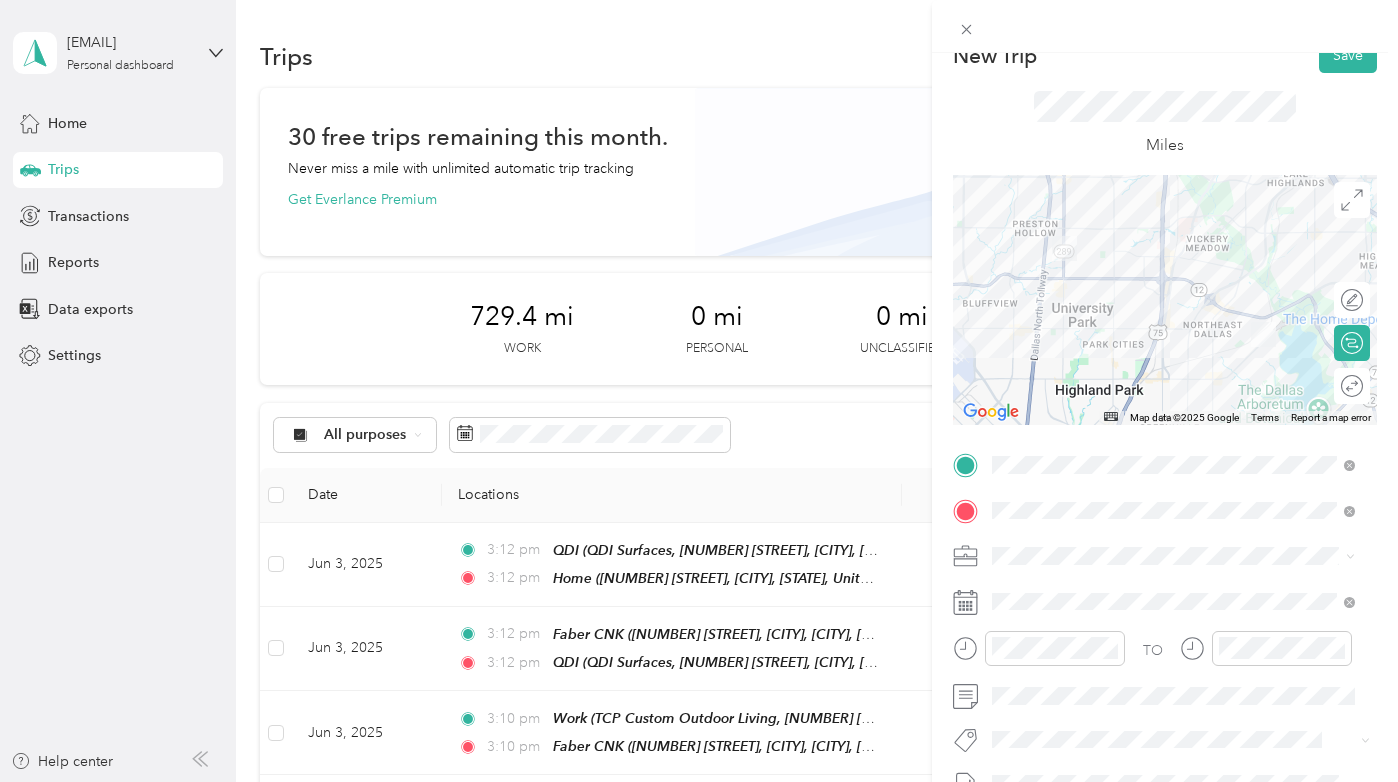 click on "[NUMBER] [STREET]
[CITY], [STATE] [ZIP], United States" at bounding box center [1138, 272] 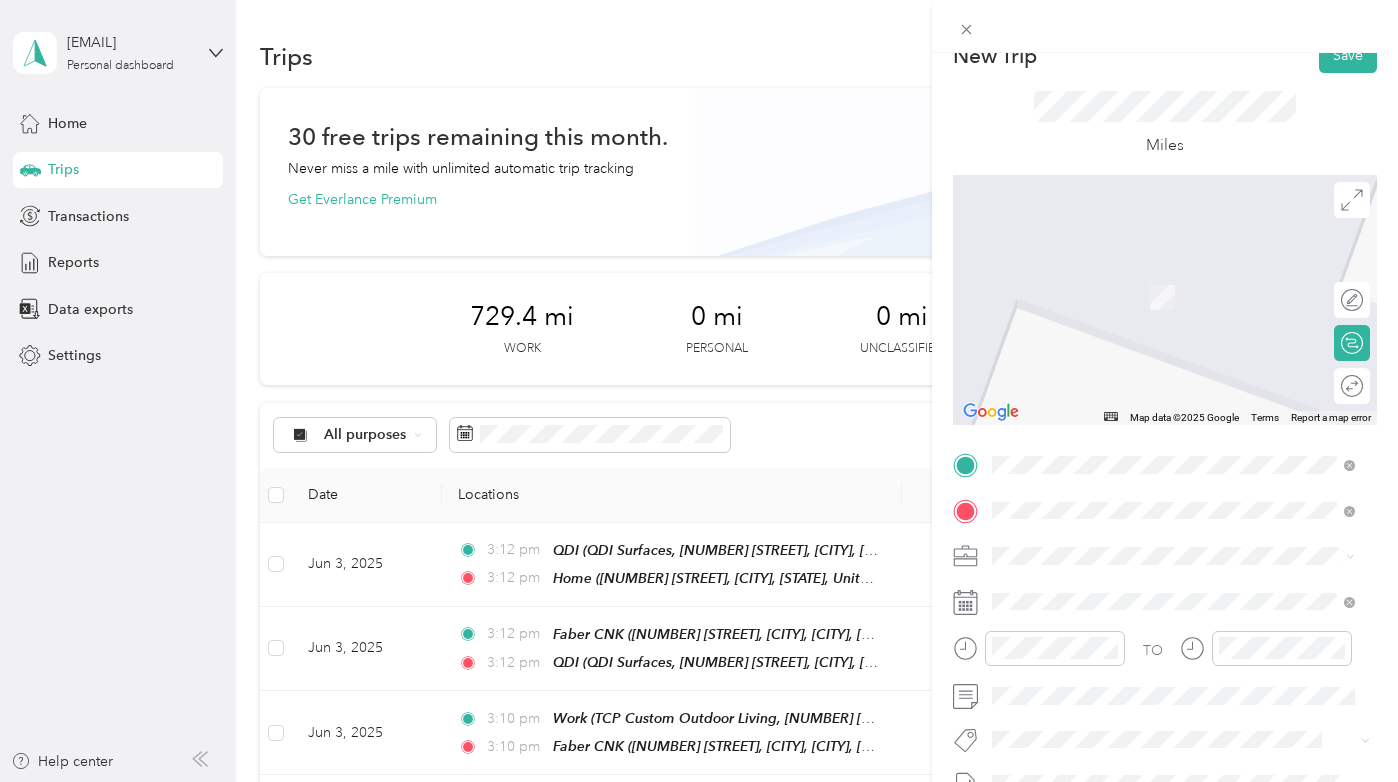 click on "[NUMBER] [STREET]
[CITY], [STATE] [ZIP], United States" at bounding box center (1138, 331) 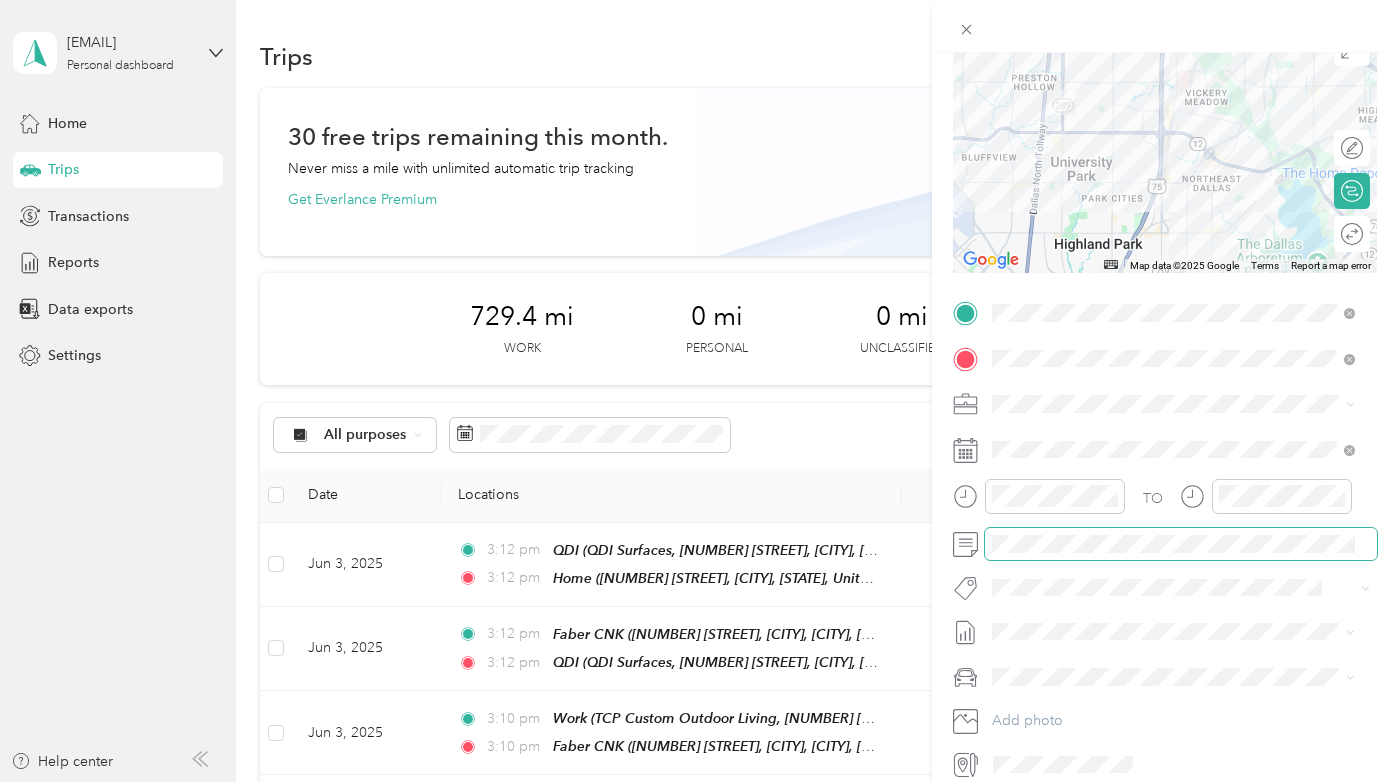 scroll, scrollTop: 0, scrollLeft: 0, axis: both 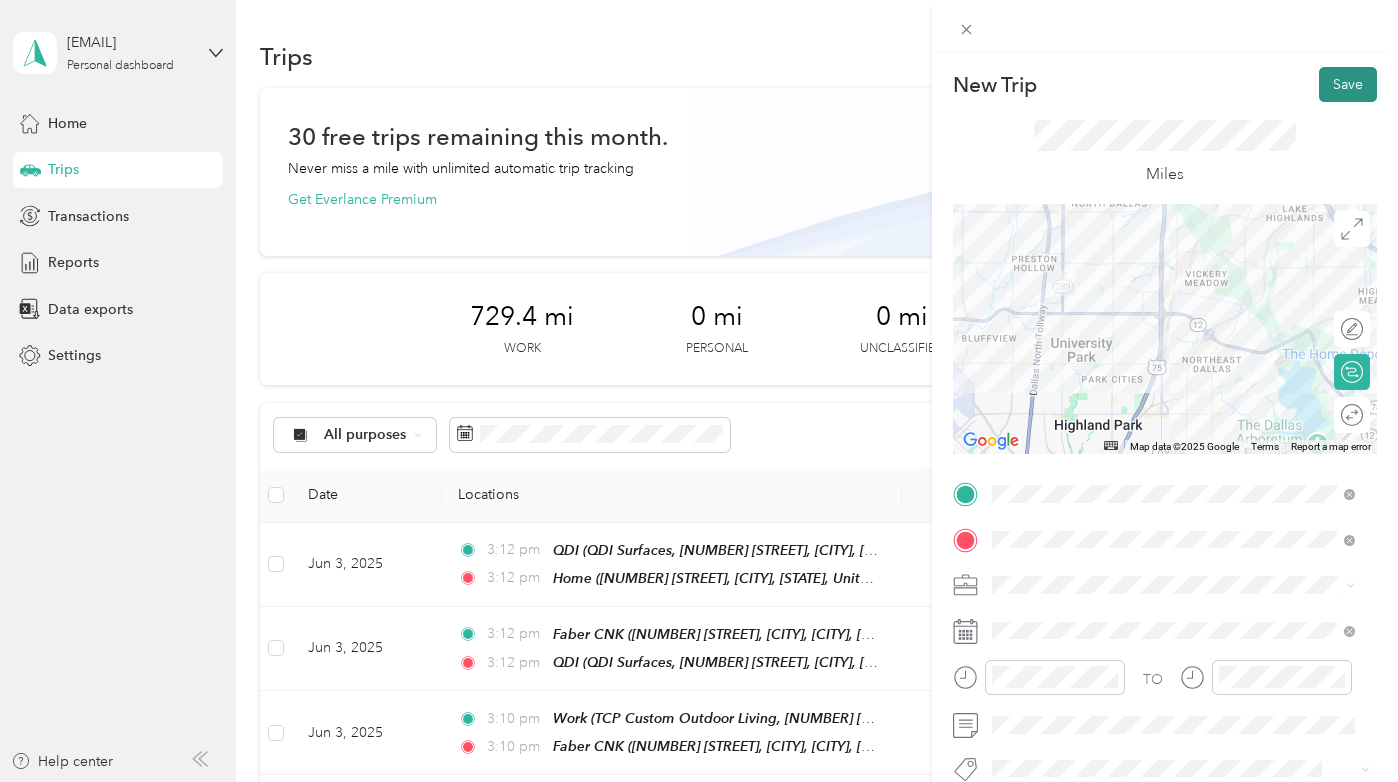 click on "Save" at bounding box center (1348, 84) 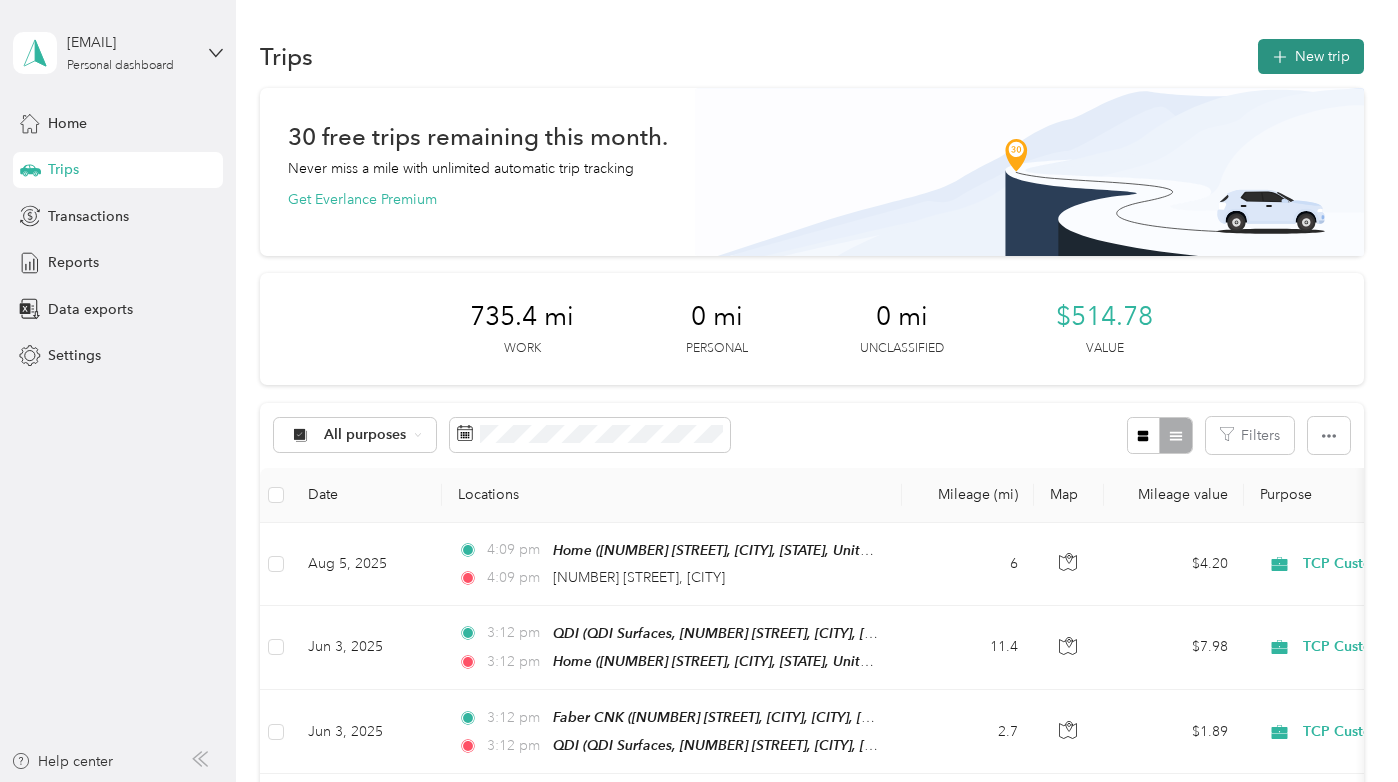 click on "New trip" at bounding box center (1311, 56) 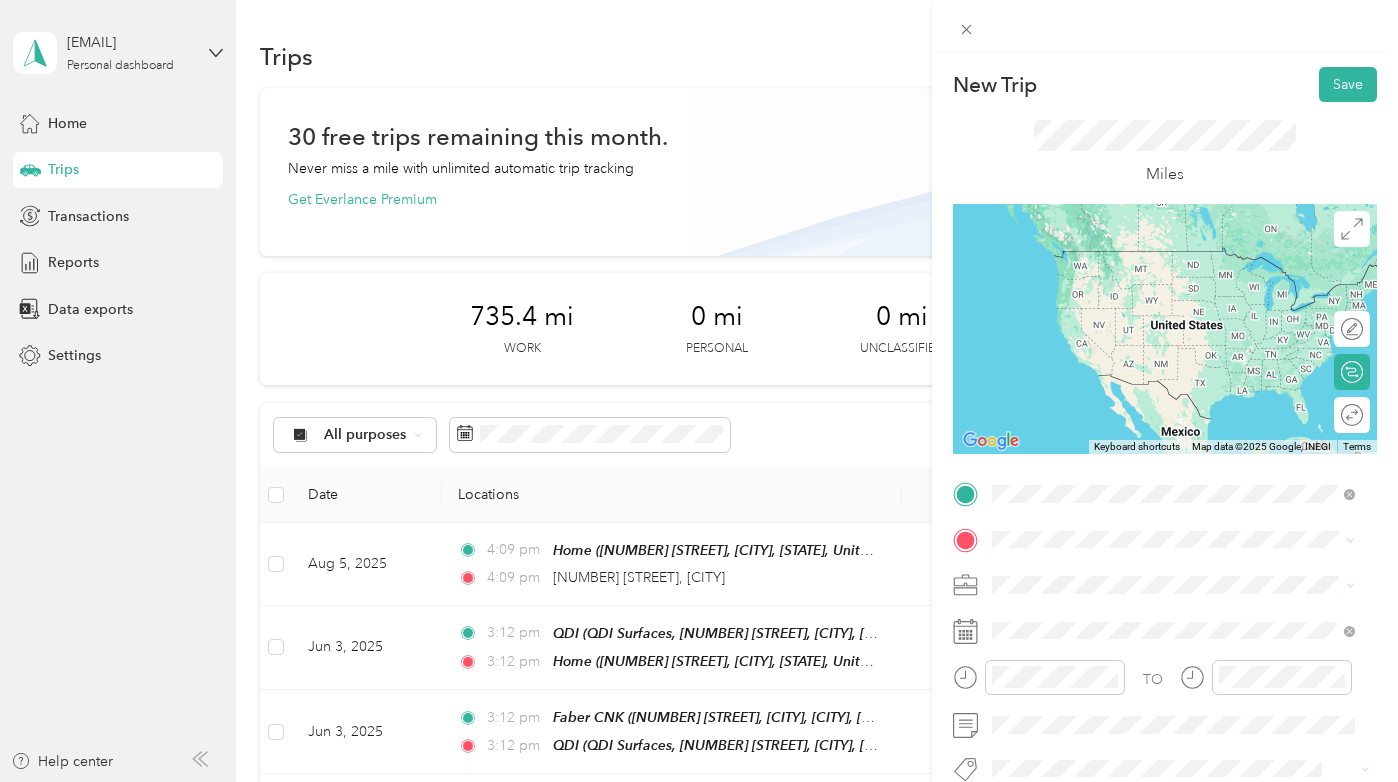 click on "[NUMBER] [STREET]
[CITY], [STATE] [ZIP], United States" at bounding box center (1138, 259) 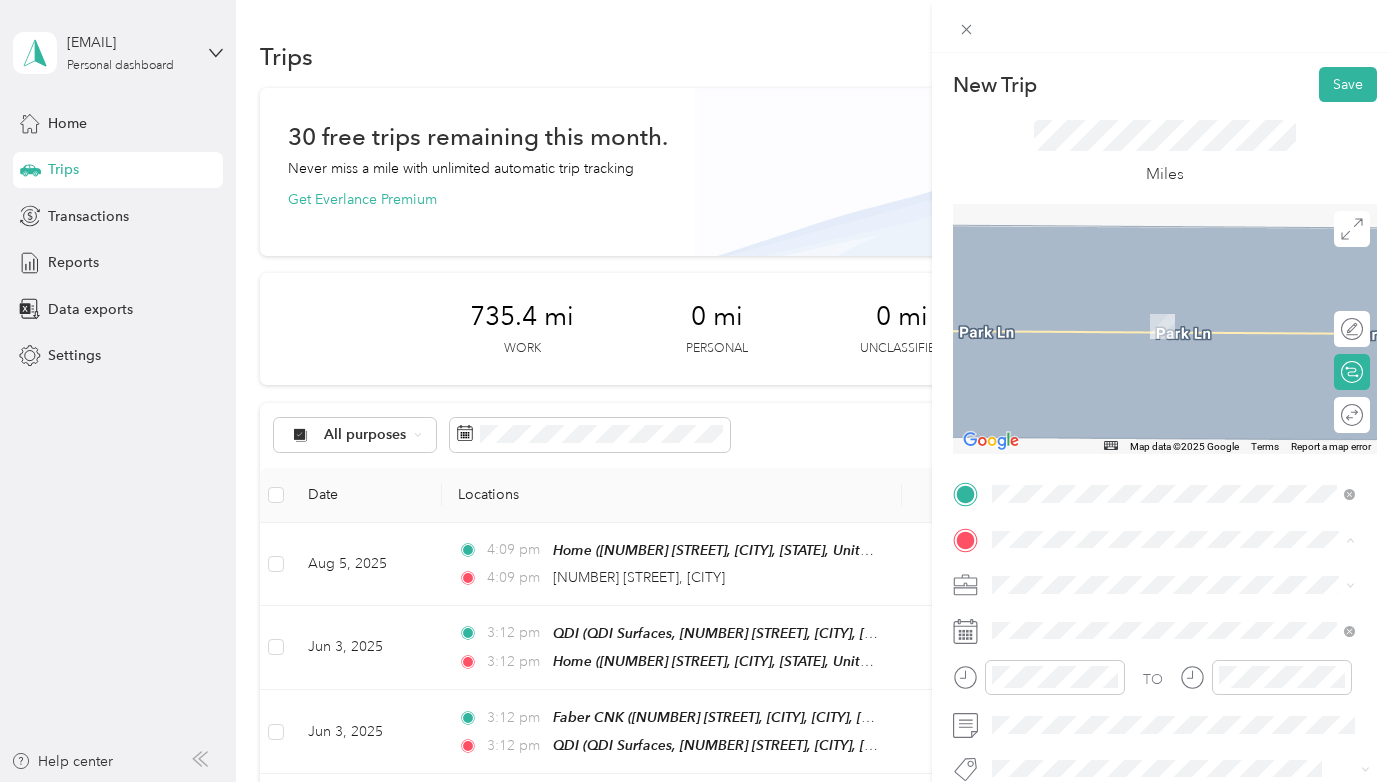 click on "[NUMBER] [STREET], [CITY], [STATE], United States , [ZIP], [CITY], [STATE], United States" at bounding box center [1169, 336] 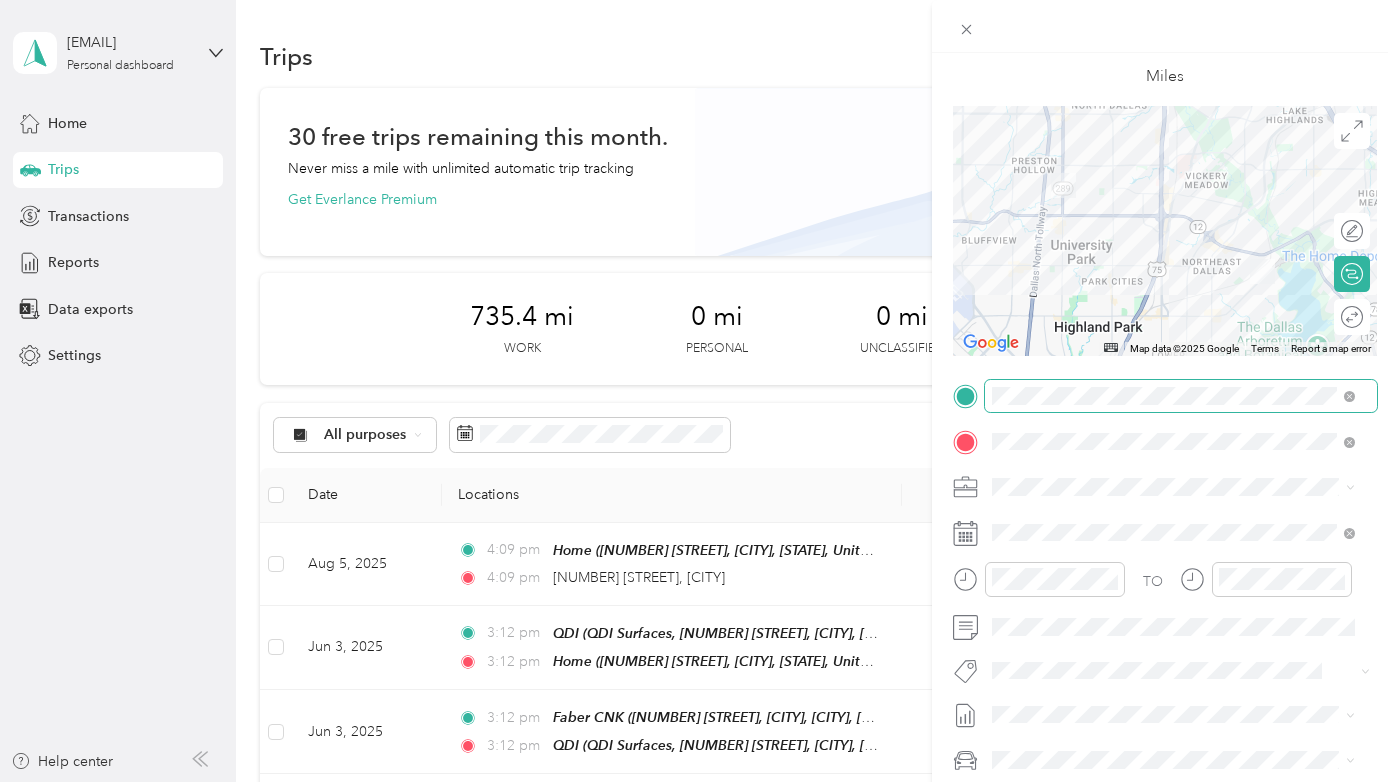 scroll, scrollTop: 0, scrollLeft: 0, axis: both 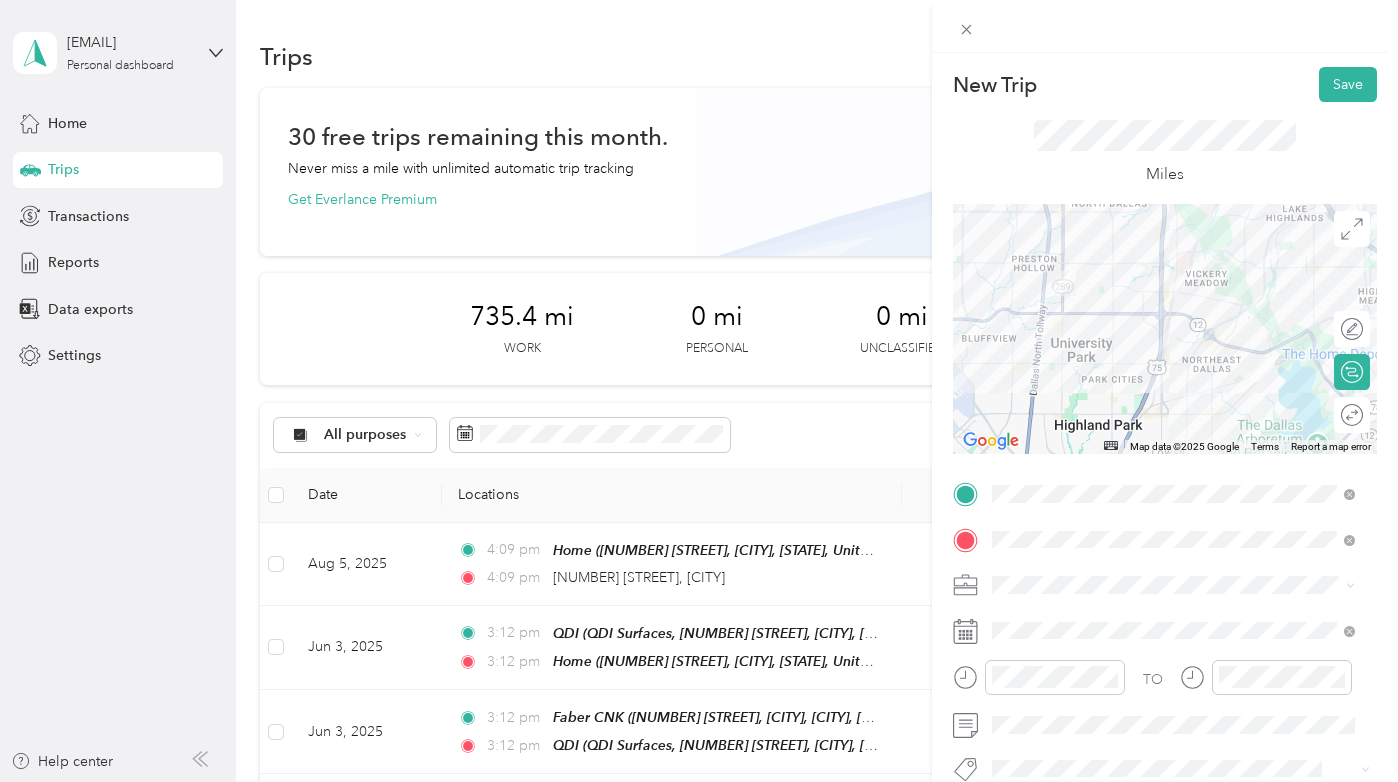 click at bounding box center (1165, 329) 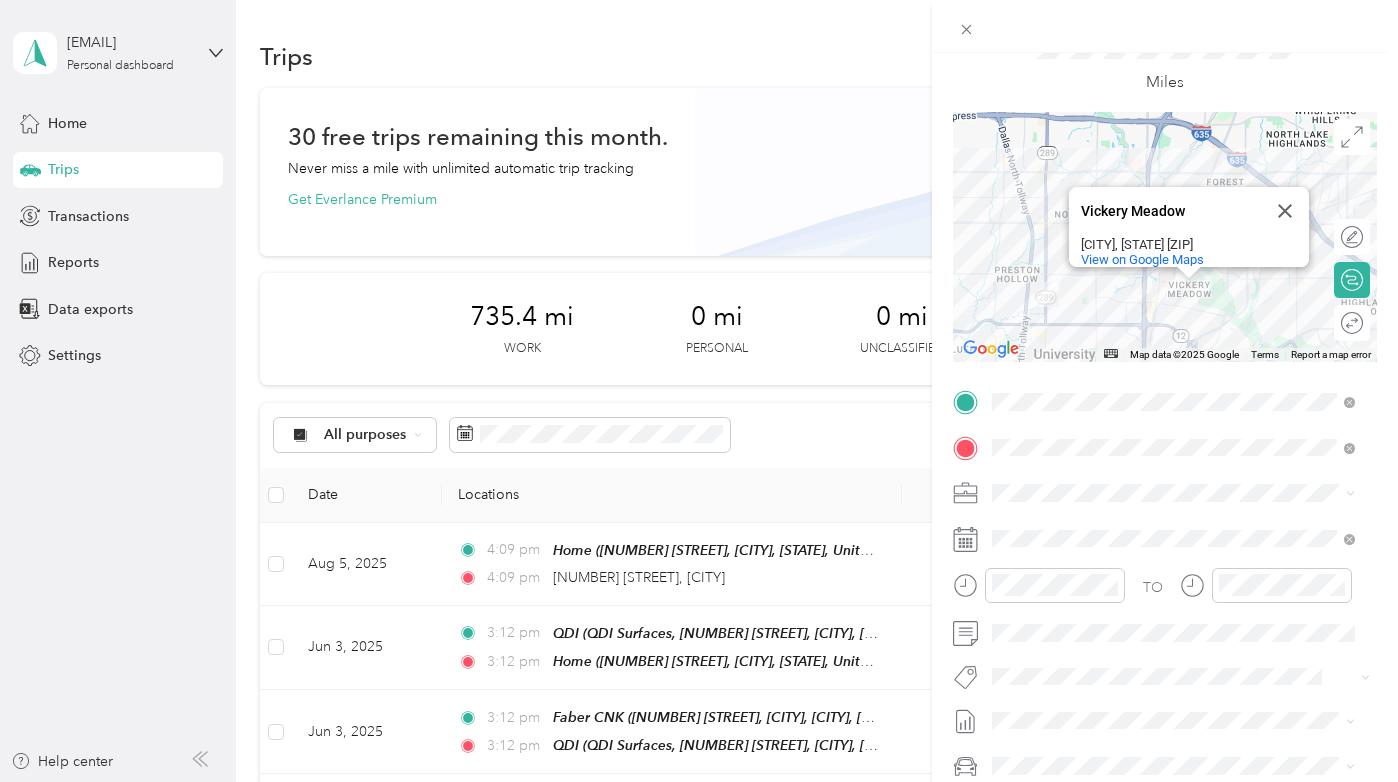 scroll, scrollTop: 106, scrollLeft: 0, axis: vertical 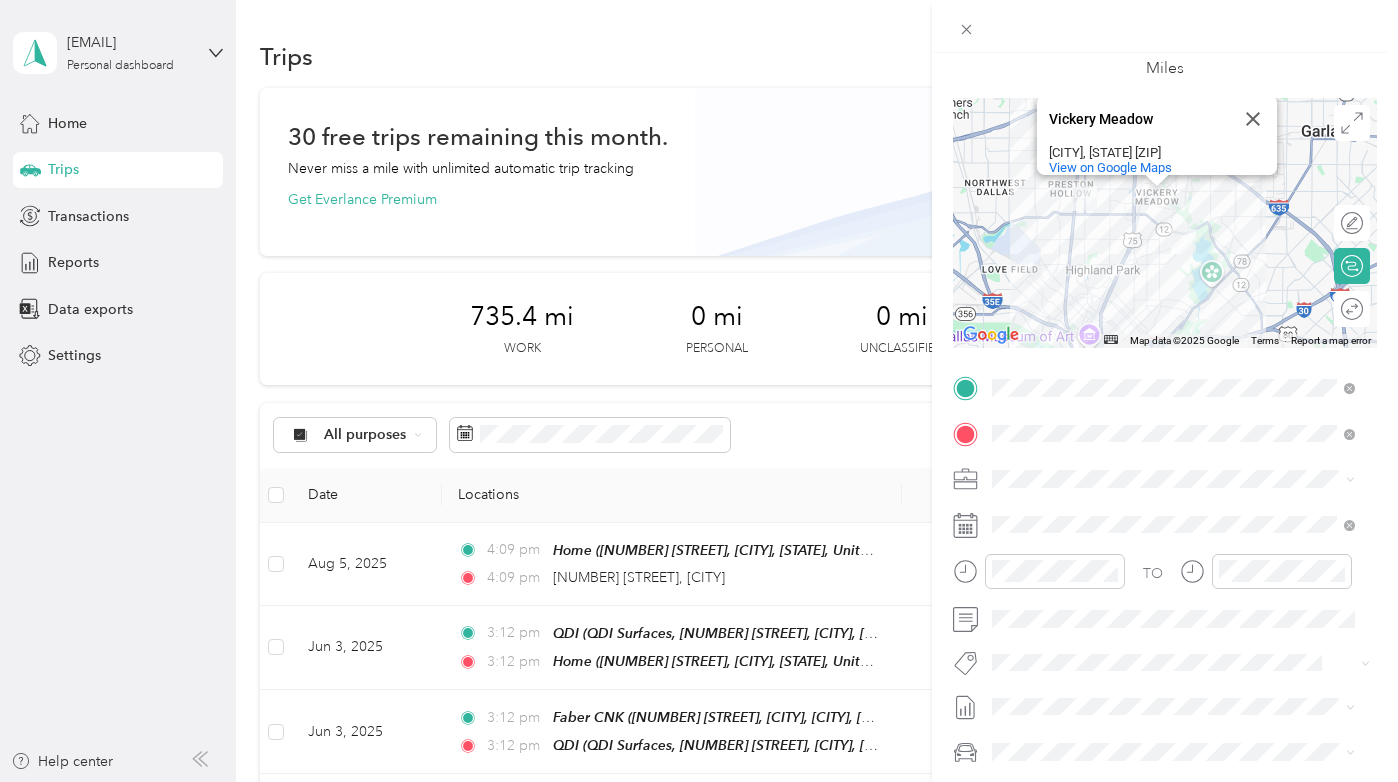 drag, startPoint x: 1050, startPoint y: 278, endPoint x: 1023, endPoint y: 193, distance: 89.1852 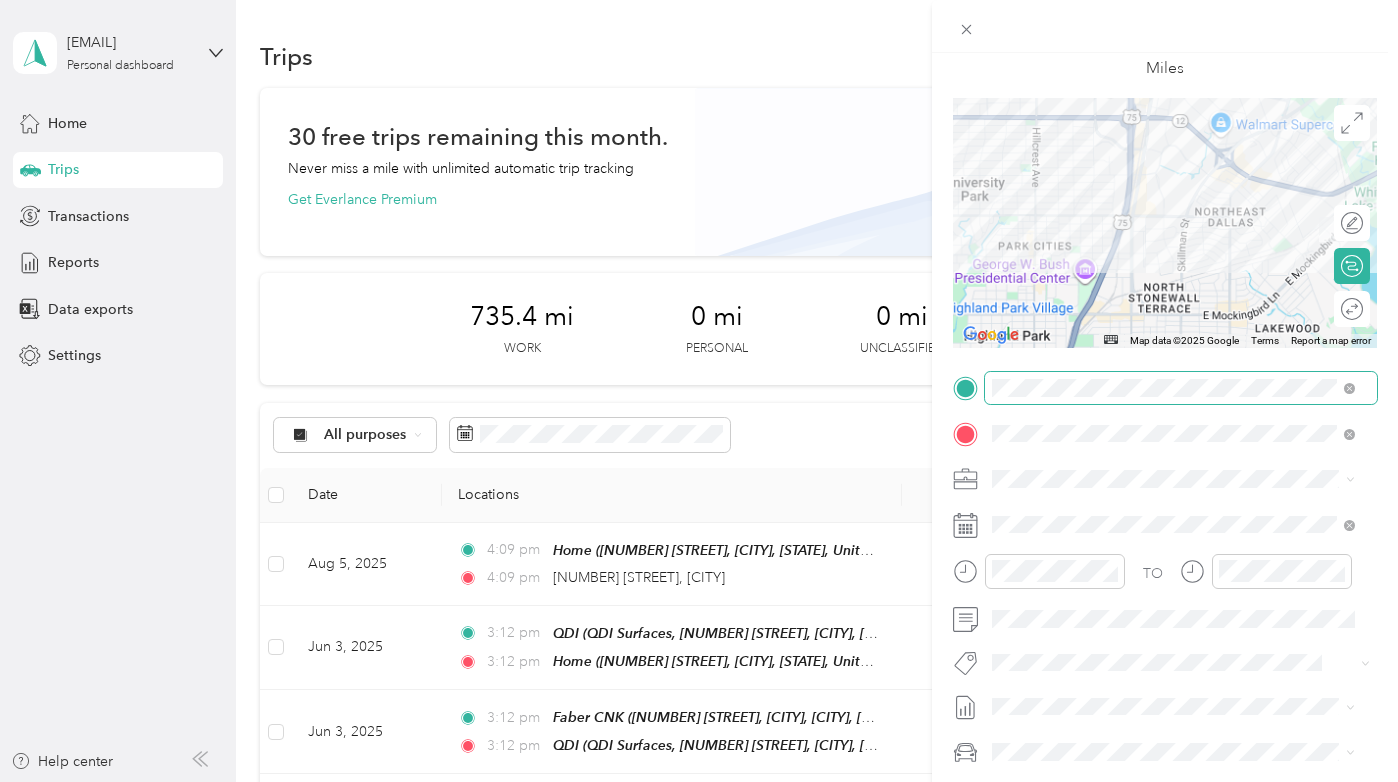 drag, startPoint x: 1101, startPoint y: 250, endPoint x: 1218, endPoint y: 377, distance: 172.6789 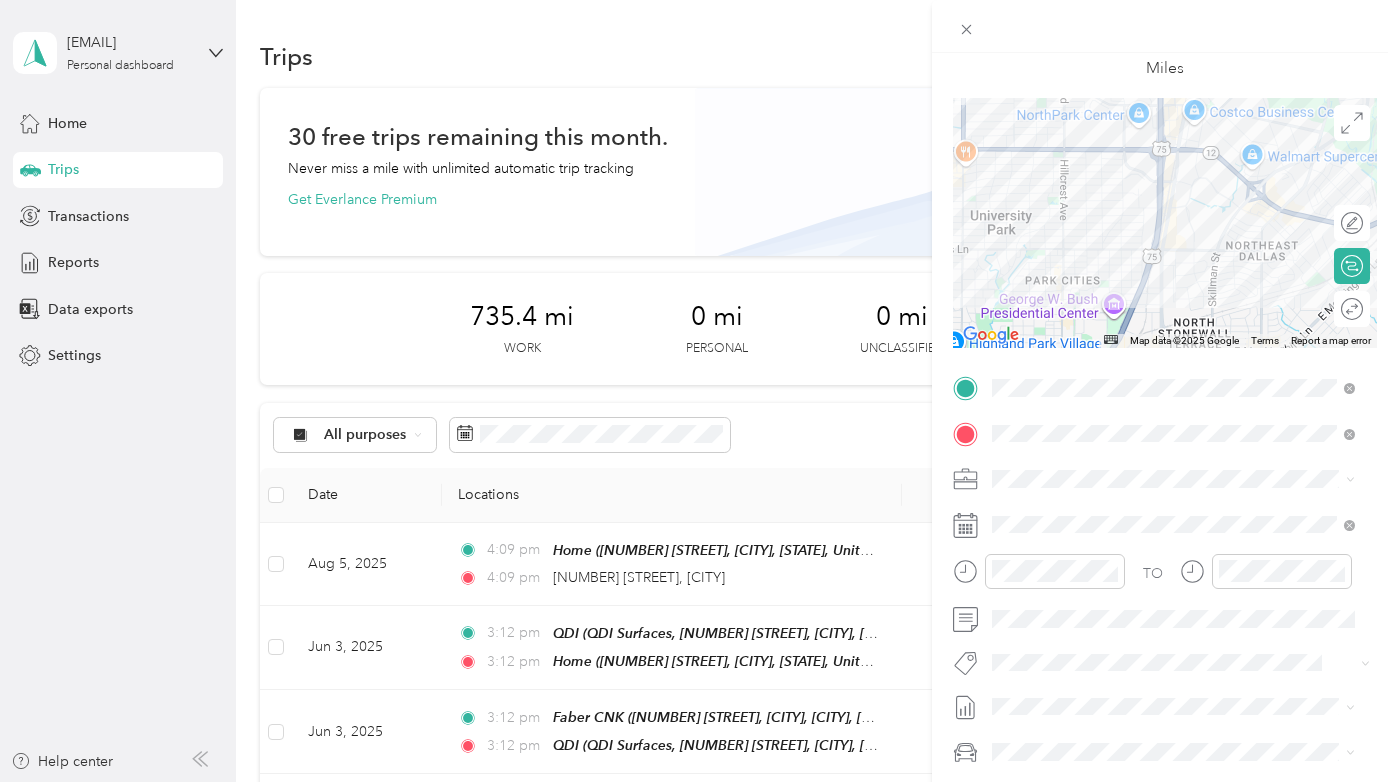 click on "Vickery Meadow                     Vickery Meadow                 [CITY], [STATE] [ZIP]              View on Google Maps" at bounding box center [1165, 223] 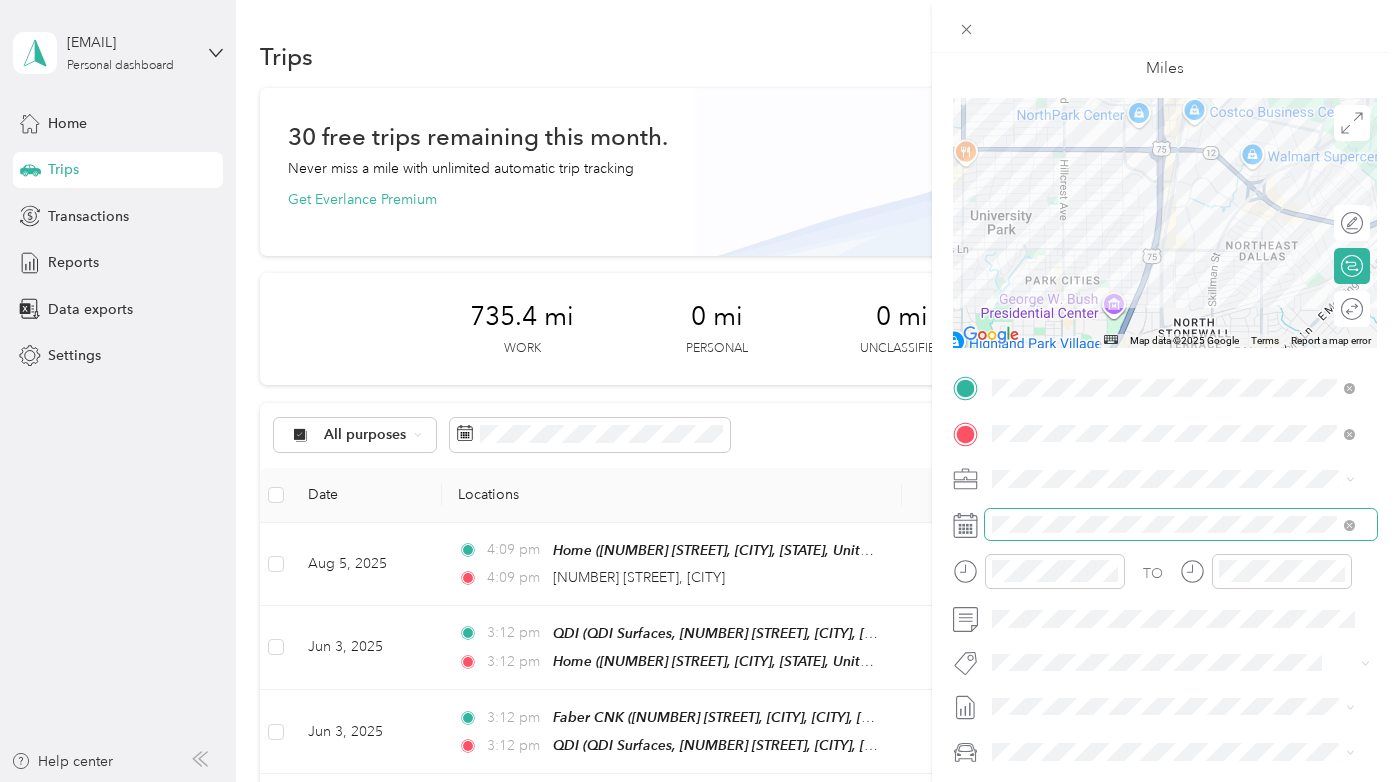 click at bounding box center [1181, 525] 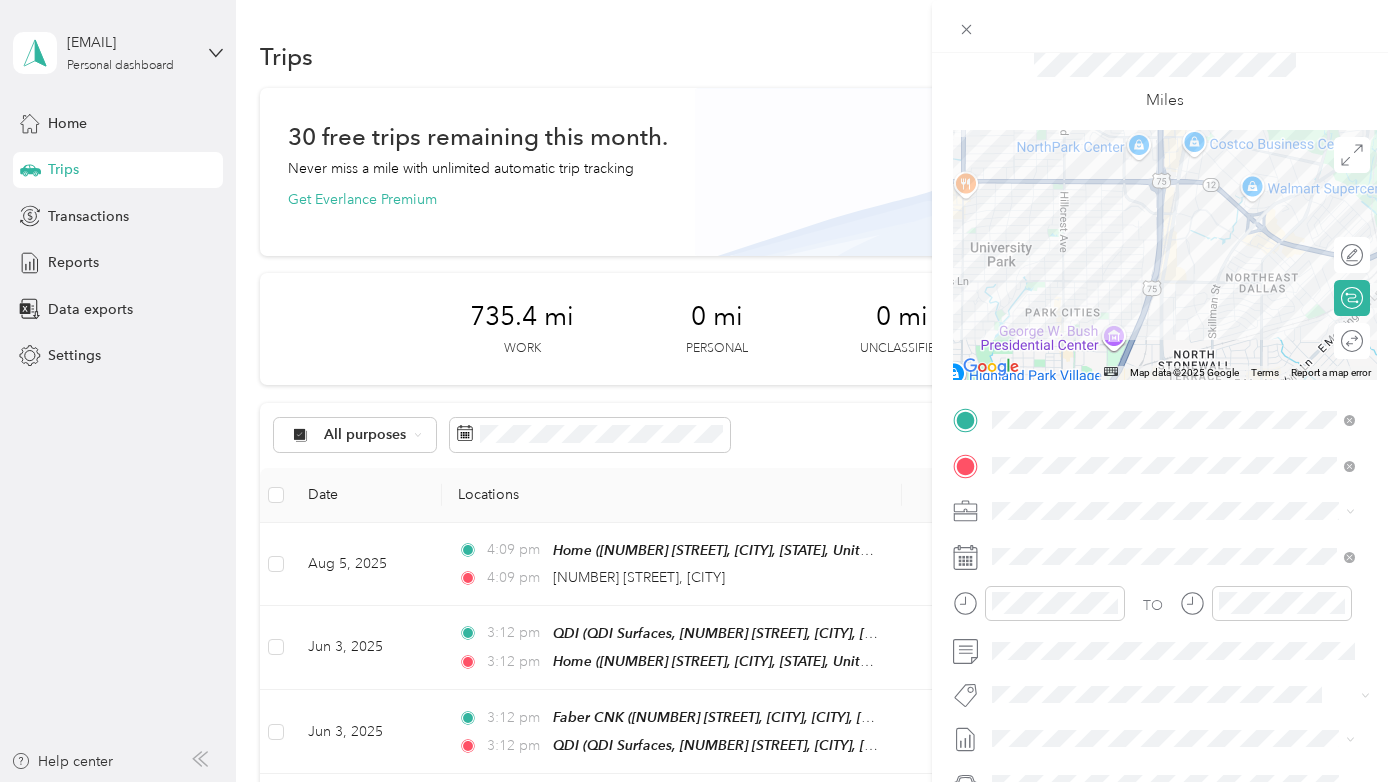 scroll, scrollTop: 0, scrollLeft: 0, axis: both 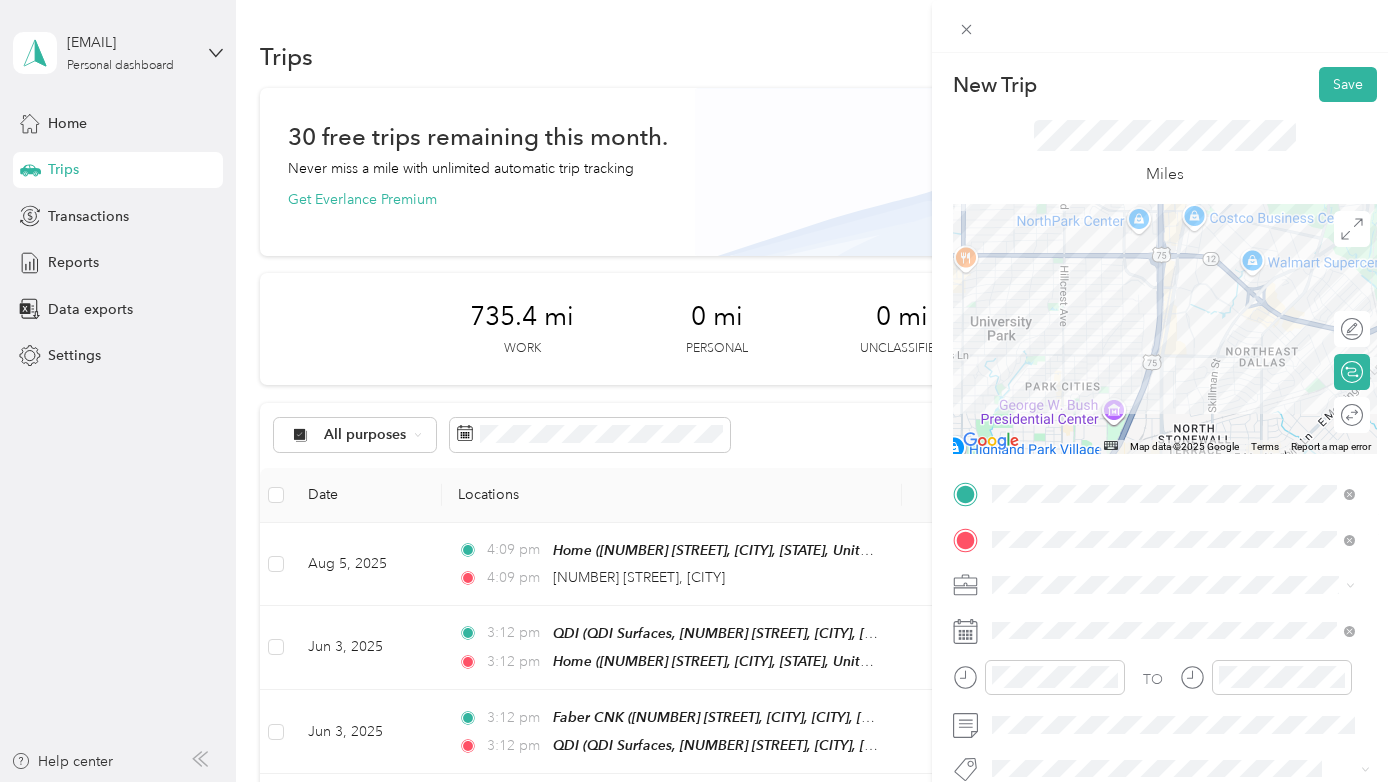 click on "Vickery Meadow                     Vickery Meadow                 [CITY], [STATE] [ZIP]              View on Google Maps" at bounding box center (1165, 329) 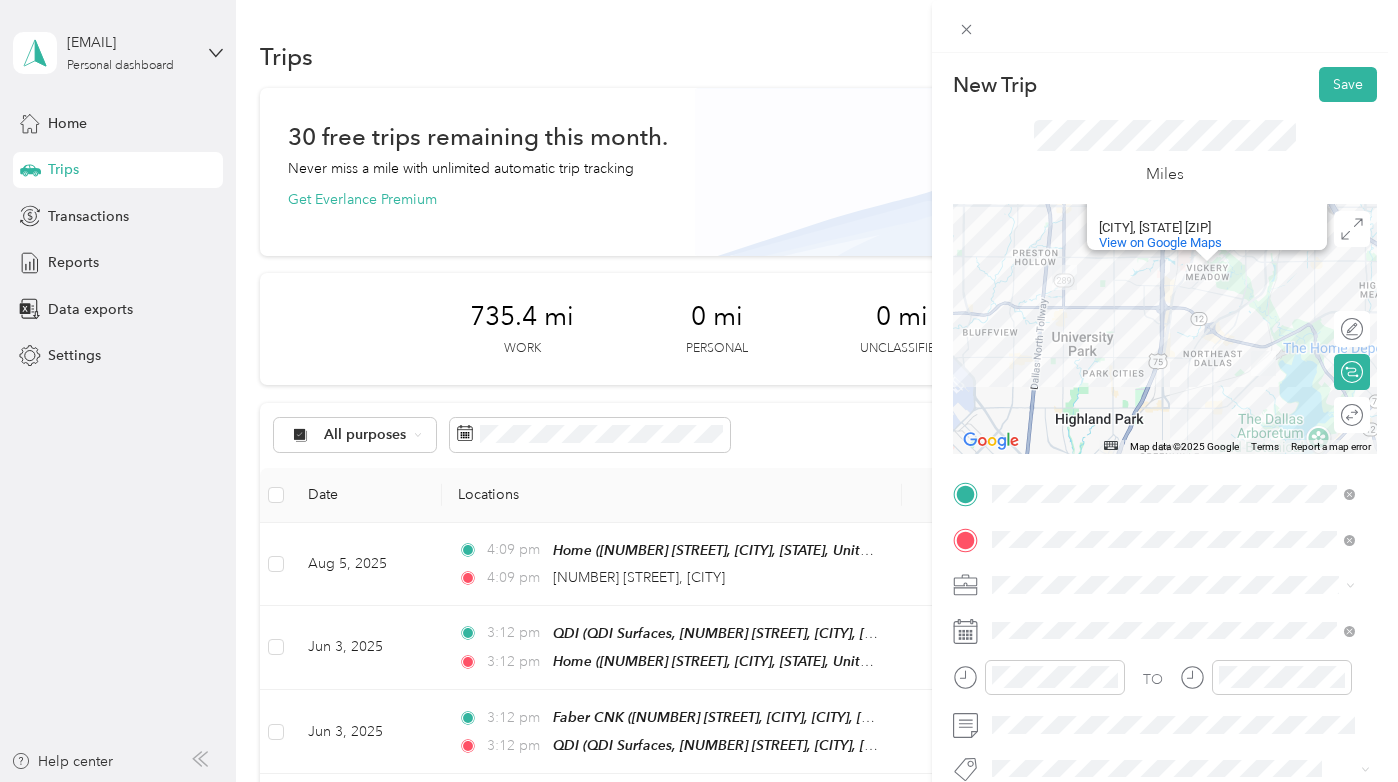 click on "Vickery Meadow                     Vickery Meadow                 [CITY], [STATE] [ZIP]              View on Google Maps" at bounding box center [1165, 329] 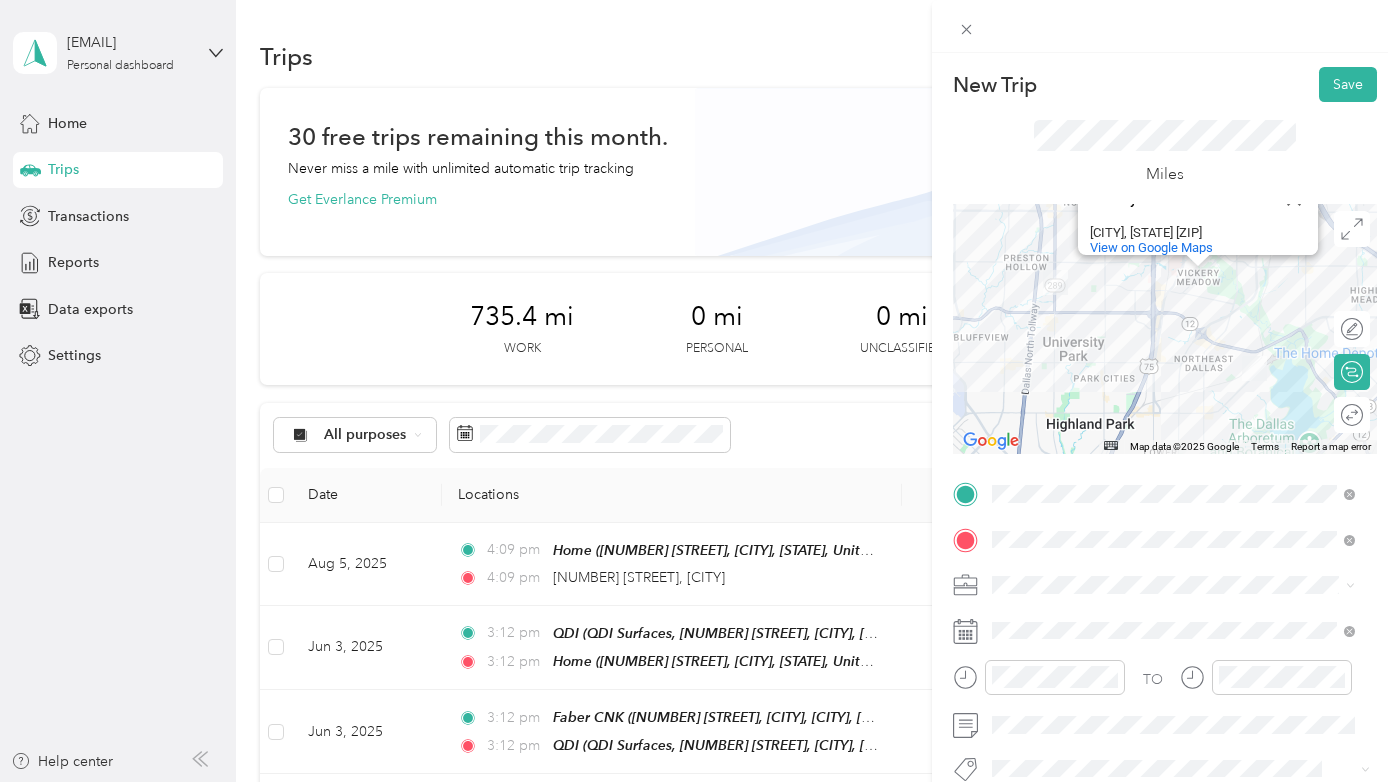 click on "Vickery Meadow                     Vickery Meadow                 [CITY], [STATE] [ZIP]              View on Google Maps" at bounding box center (1165, 329) 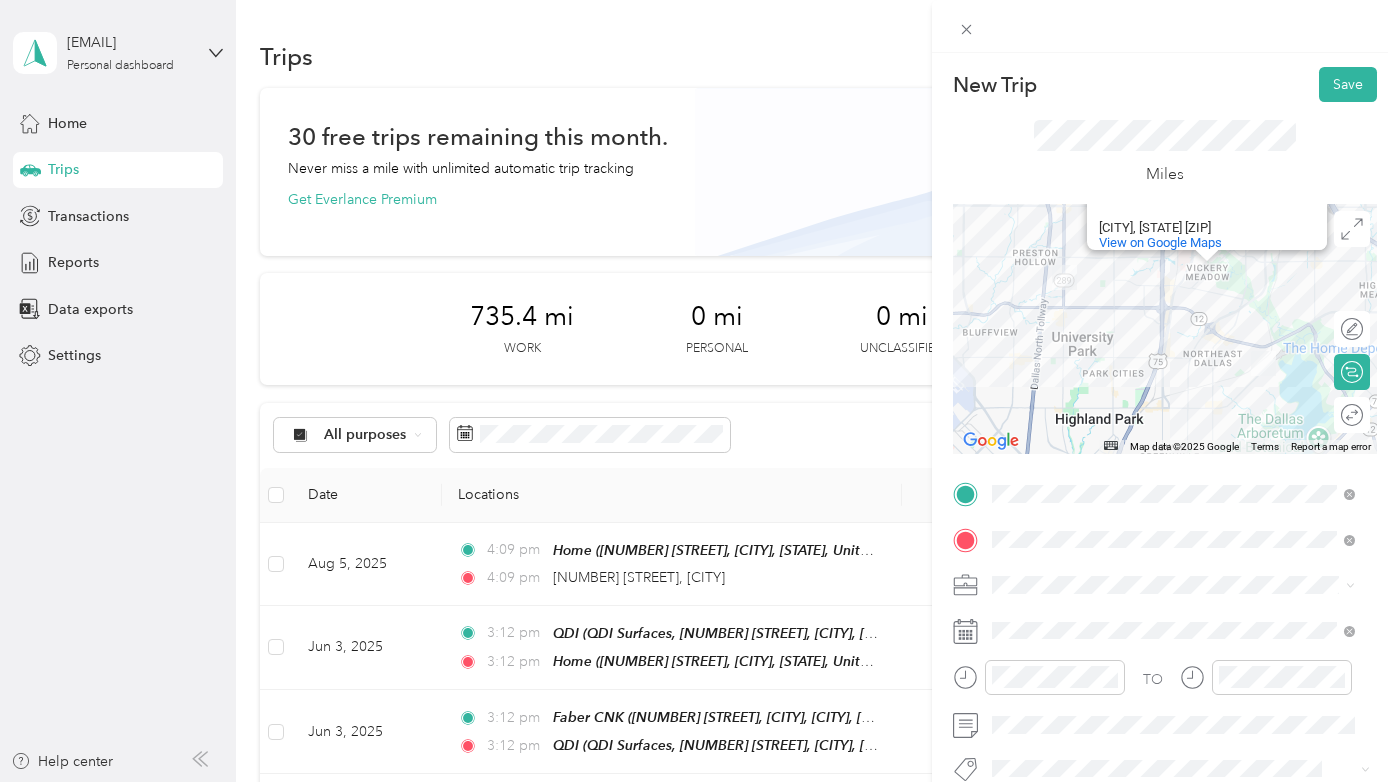 click on "Vickery Meadow                     Vickery Meadow                 [CITY], [STATE] [ZIP]              View on Google Maps" at bounding box center [1165, 329] 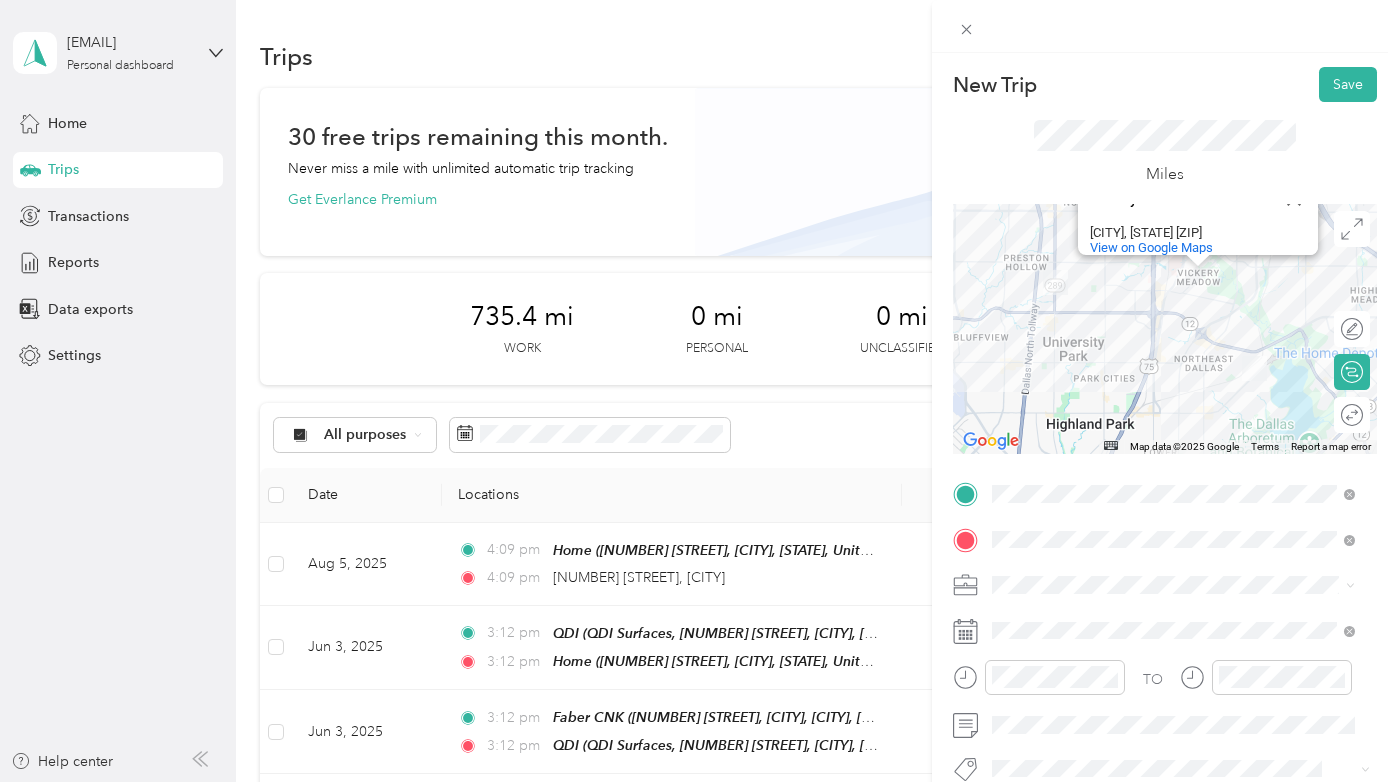 click on "Vickery Meadow                     Vickery Meadow                 [CITY], [STATE] [ZIP]              View on Google Maps" at bounding box center [1165, 329] 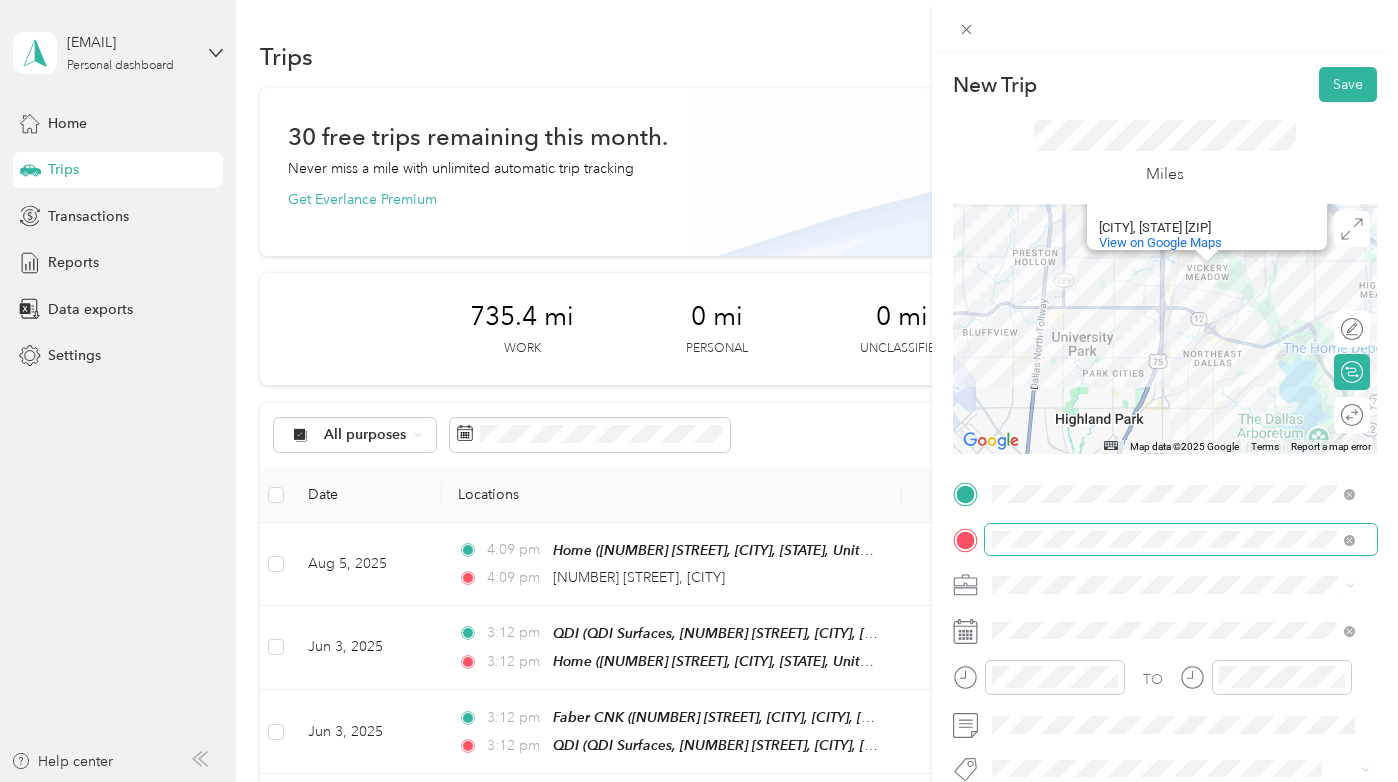 drag, startPoint x: 1350, startPoint y: 533, endPoint x: 1334, endPoint y: 527, distance: 17.088007 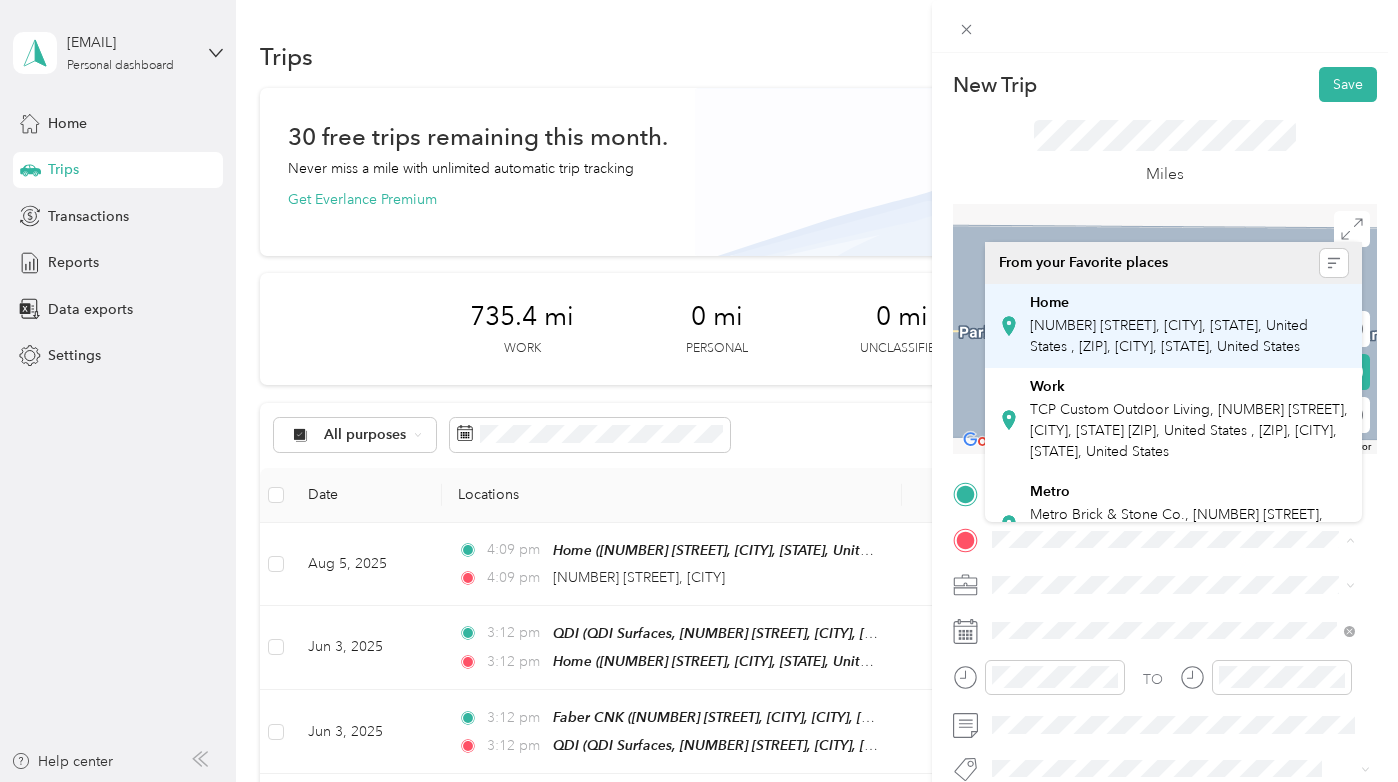 click on "[NUMBER] [STREET], [CITY], [STATE], United States , [ZIP], [CITY], [STATE], United States" at bounding box center [1169, 336] 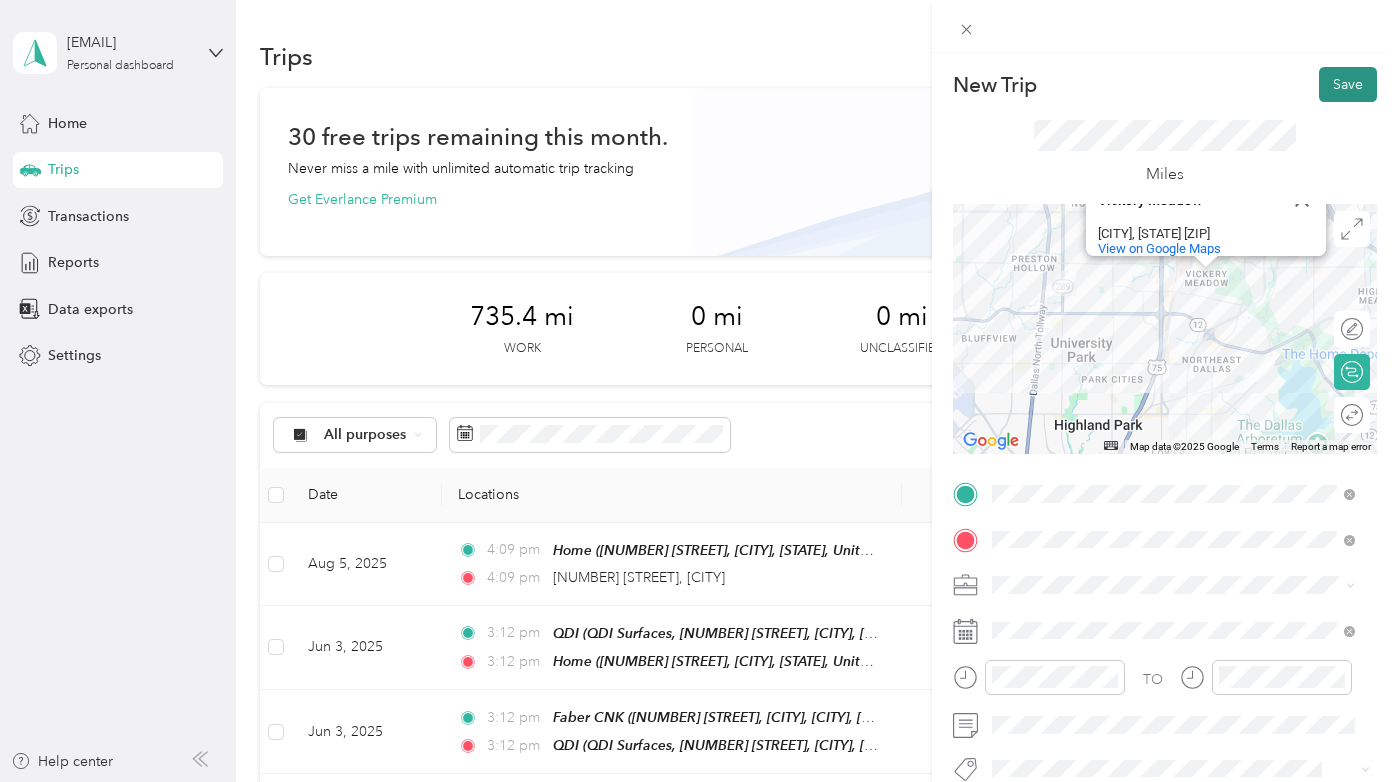 click on "Save" at bounding box center [1348, 84] 